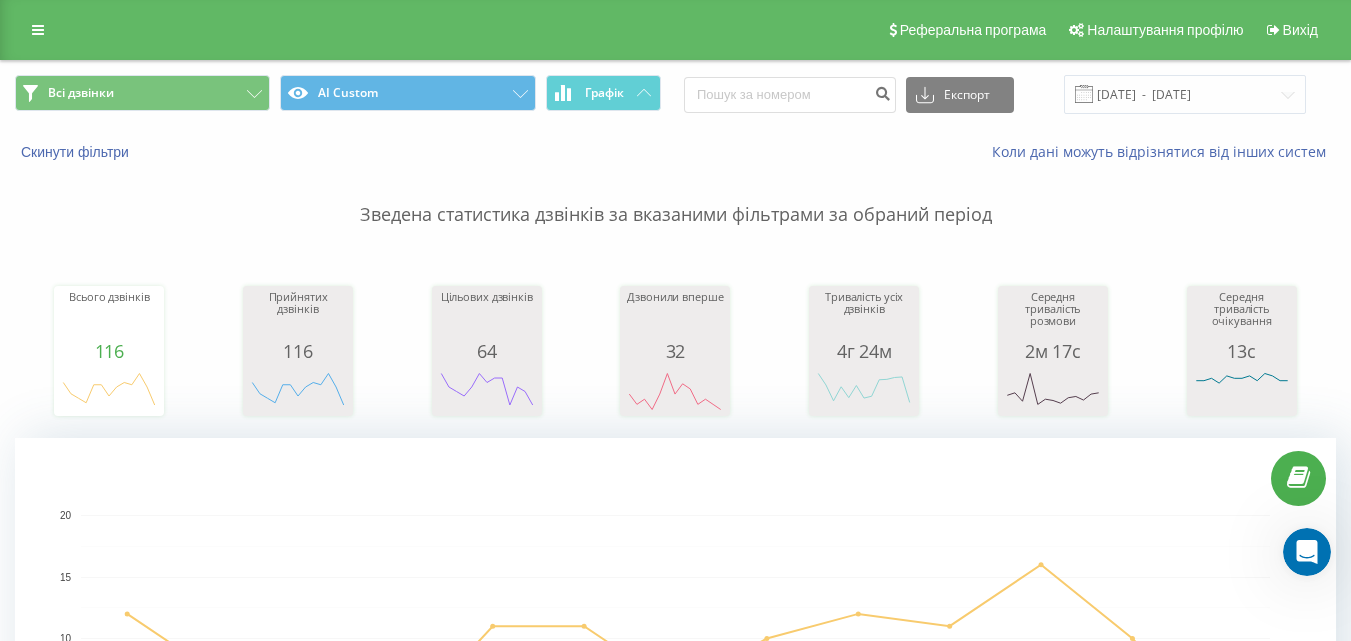 scroll, scrollTop: 800, scrollLeft: 0, axis: vertical 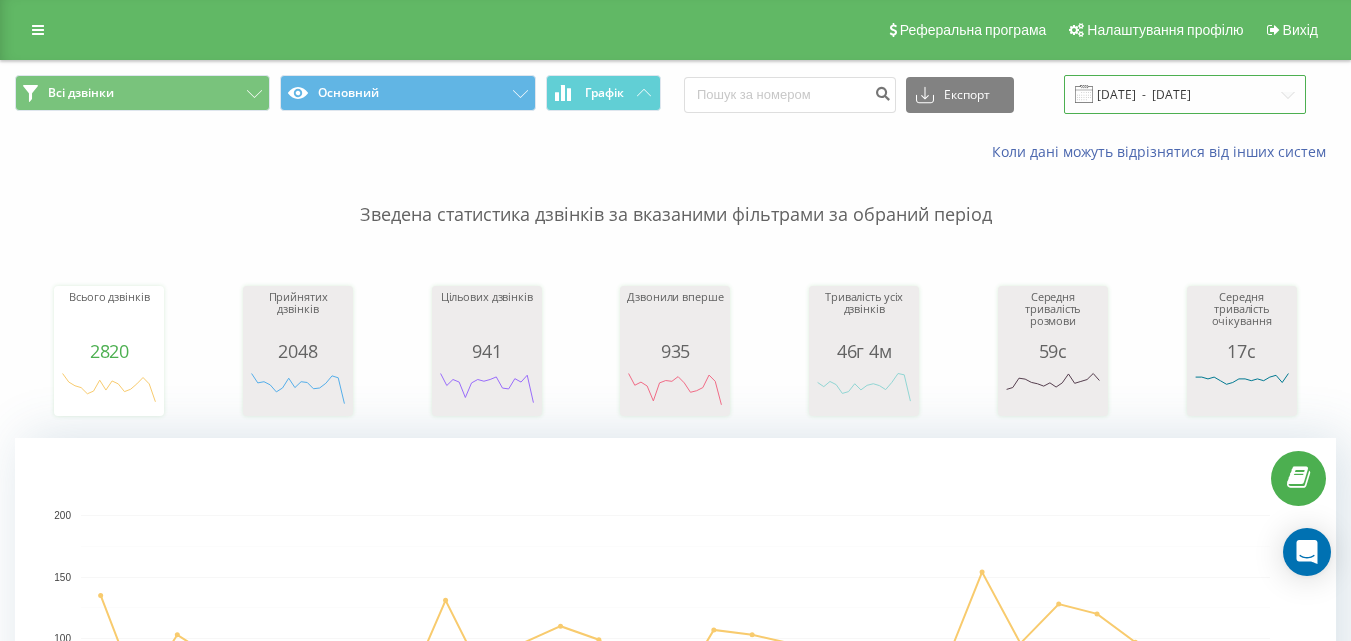 click on "14.06.2025  -  14.07.2025" at bounding box center [1185, 94] 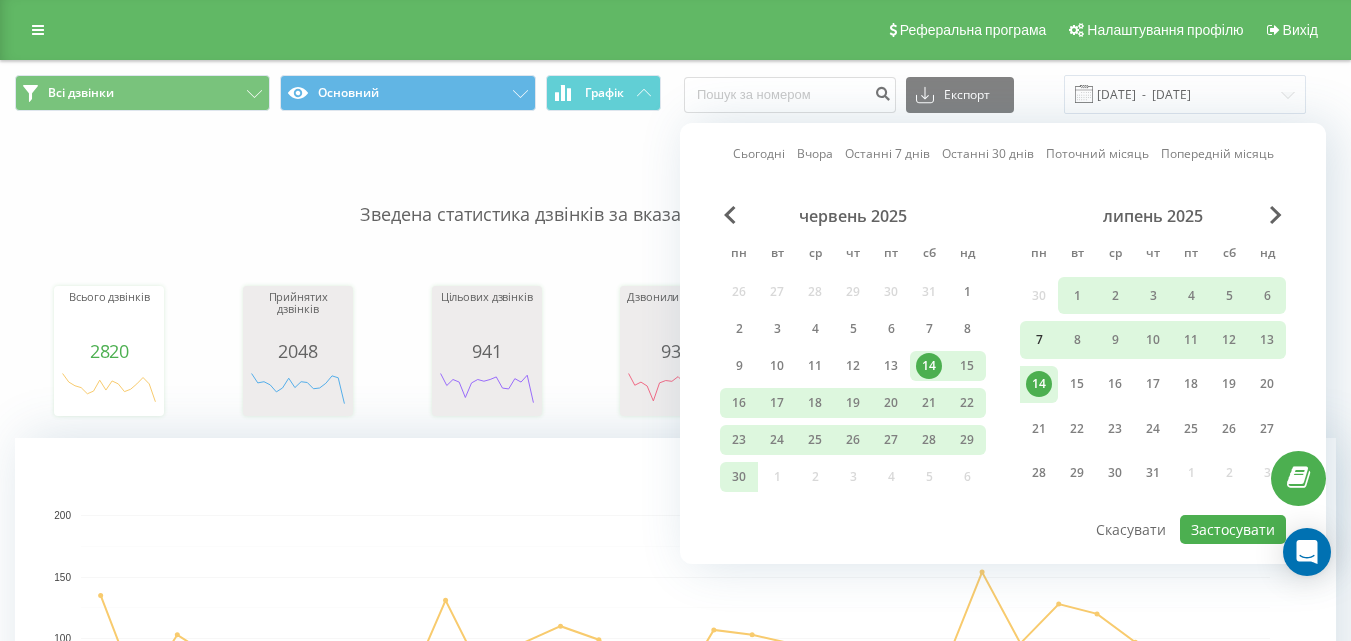click on "7" at bounding box center (1039, 340) 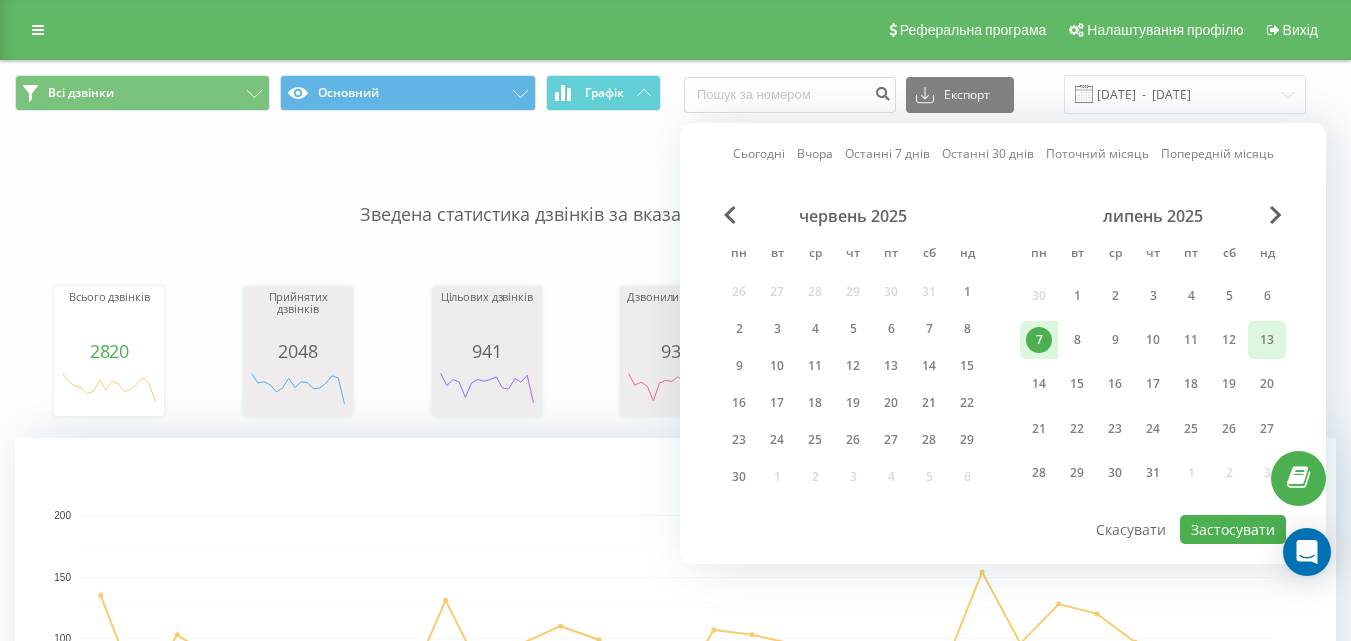 click on "13" at bounding box center (1267, 340) 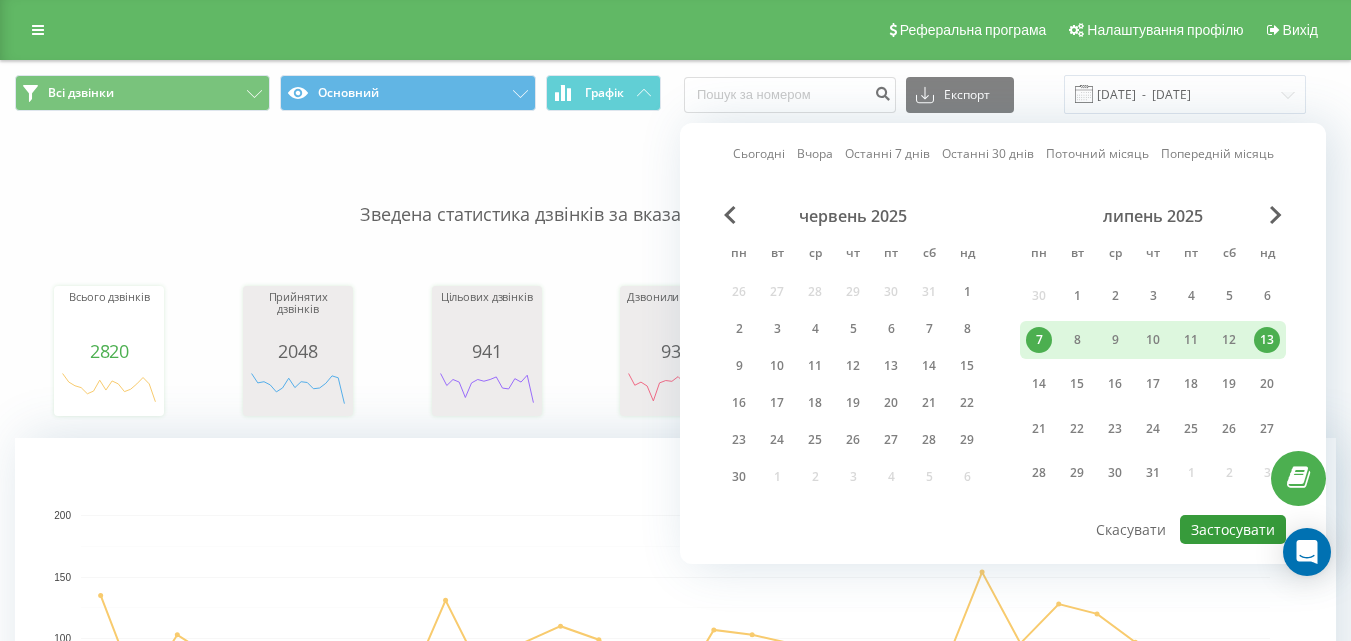 click on "Застосувати" at bounding box center [1233, 529] 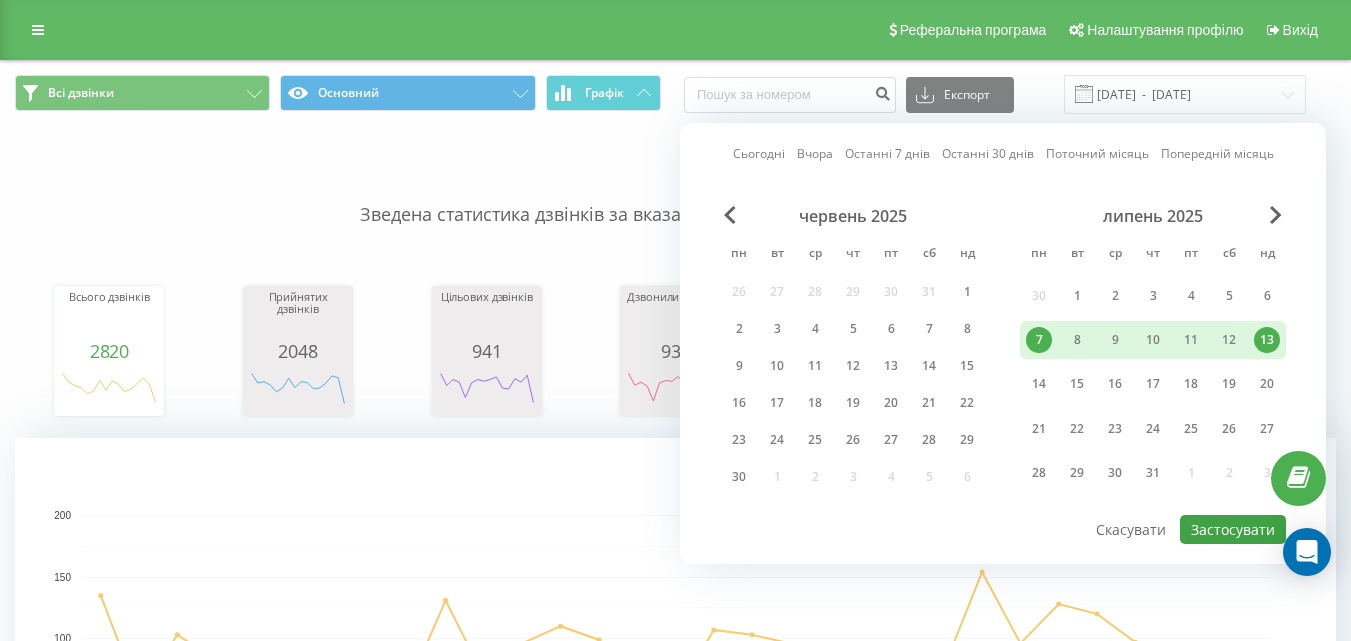 type on "07.07.2025  -  13.07.2025" 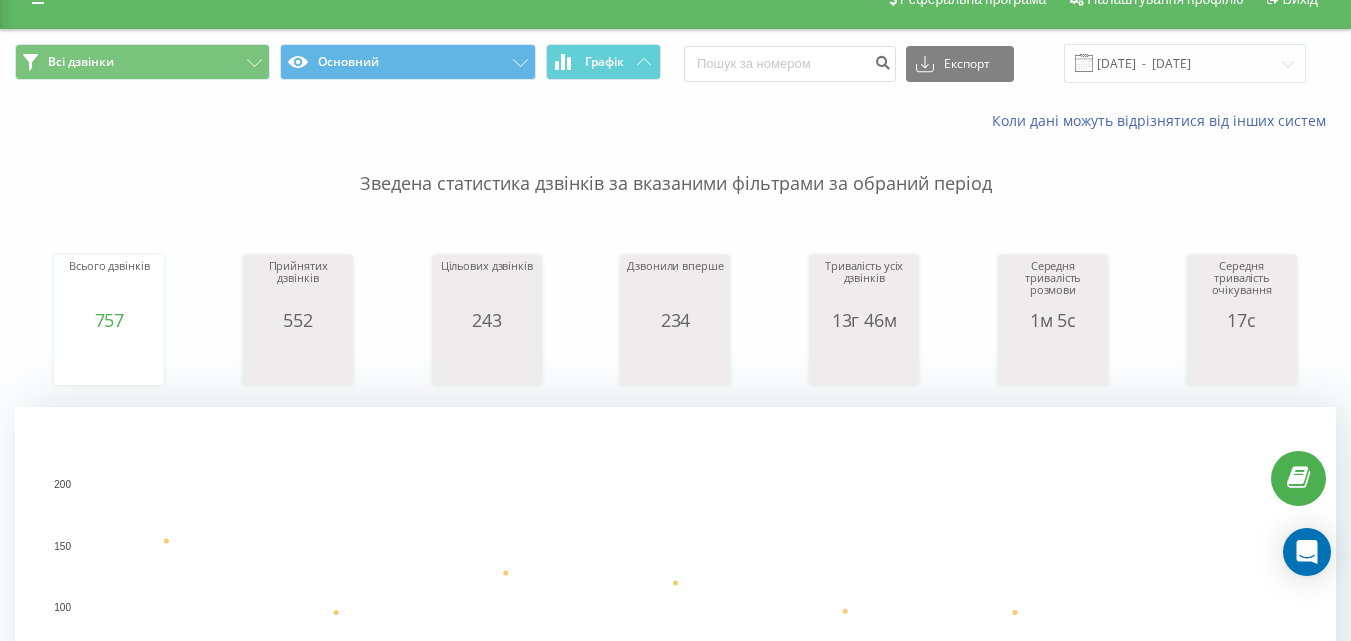 scroll, scrollTop: 0, scrollLeft: 0, axis: both 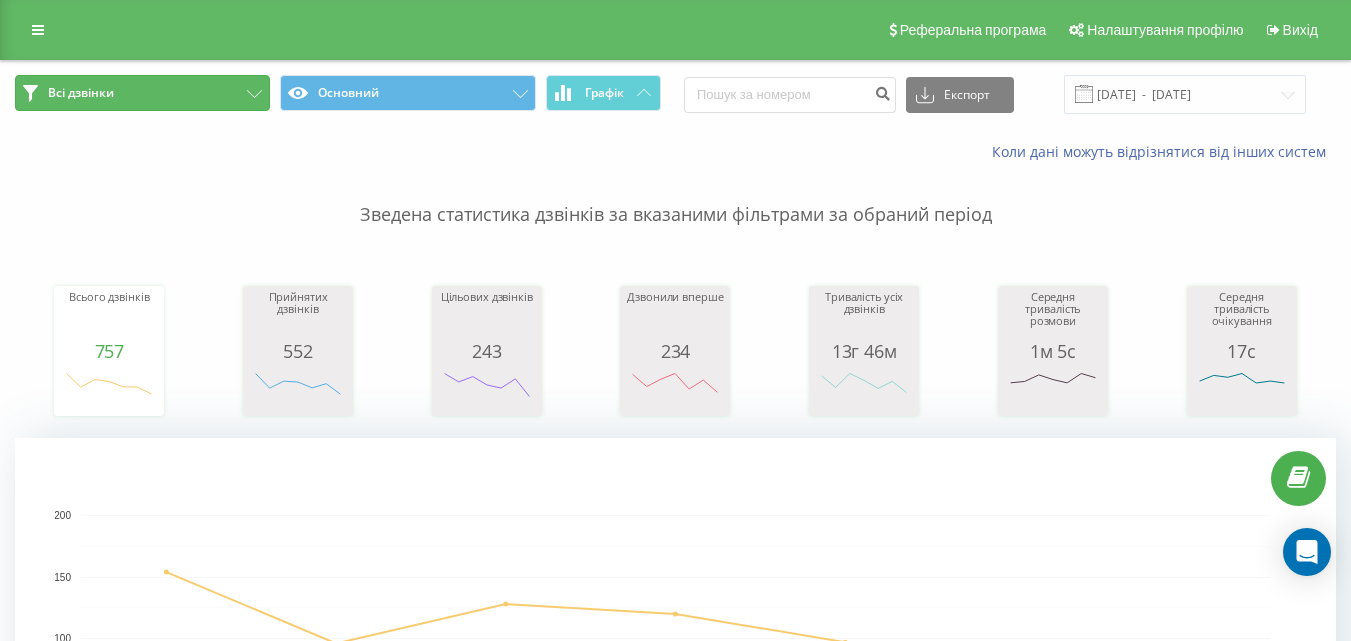 click on "Всі дзвінки" at bounding box center (142, 93) 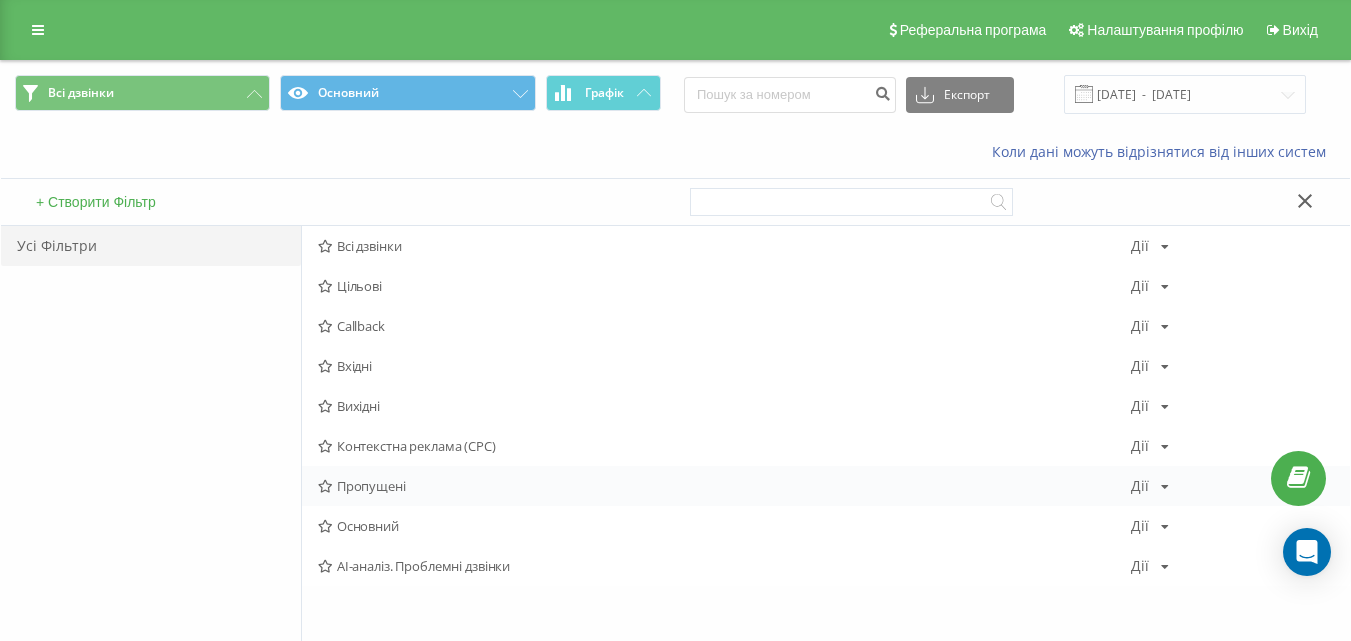 click on "Пропущені" at bounding box center [724, 486] 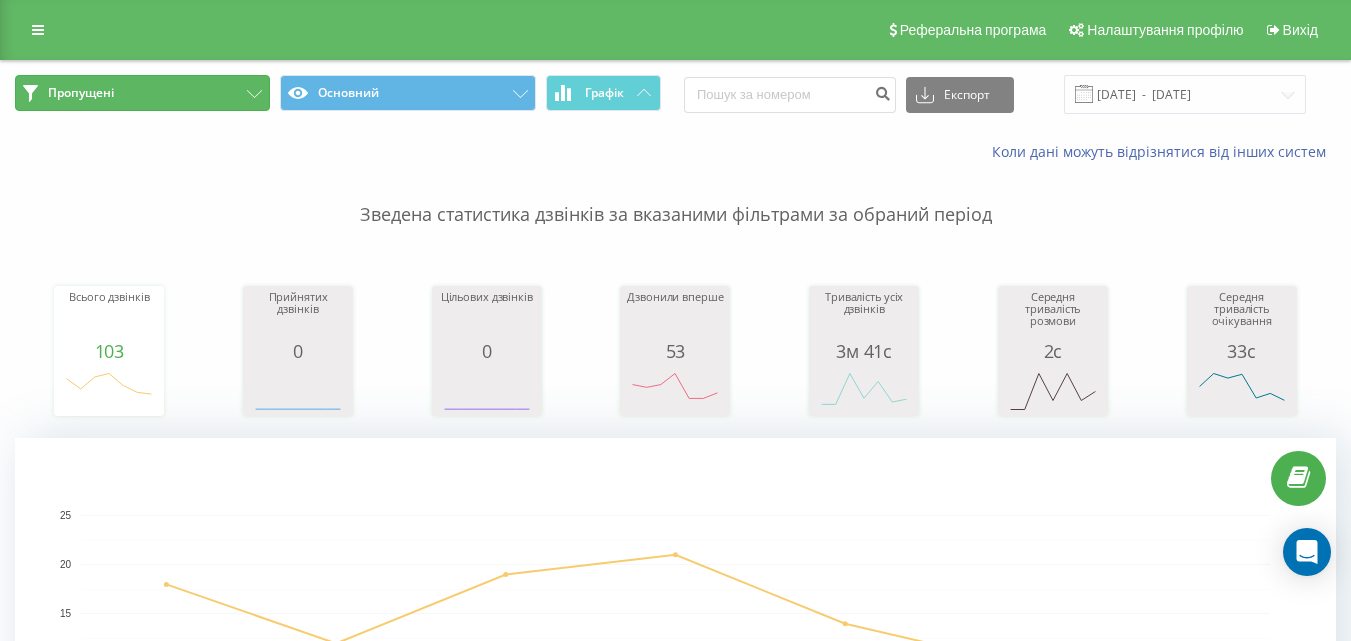 click on "Пропущені" at bounding box center (142, 93) 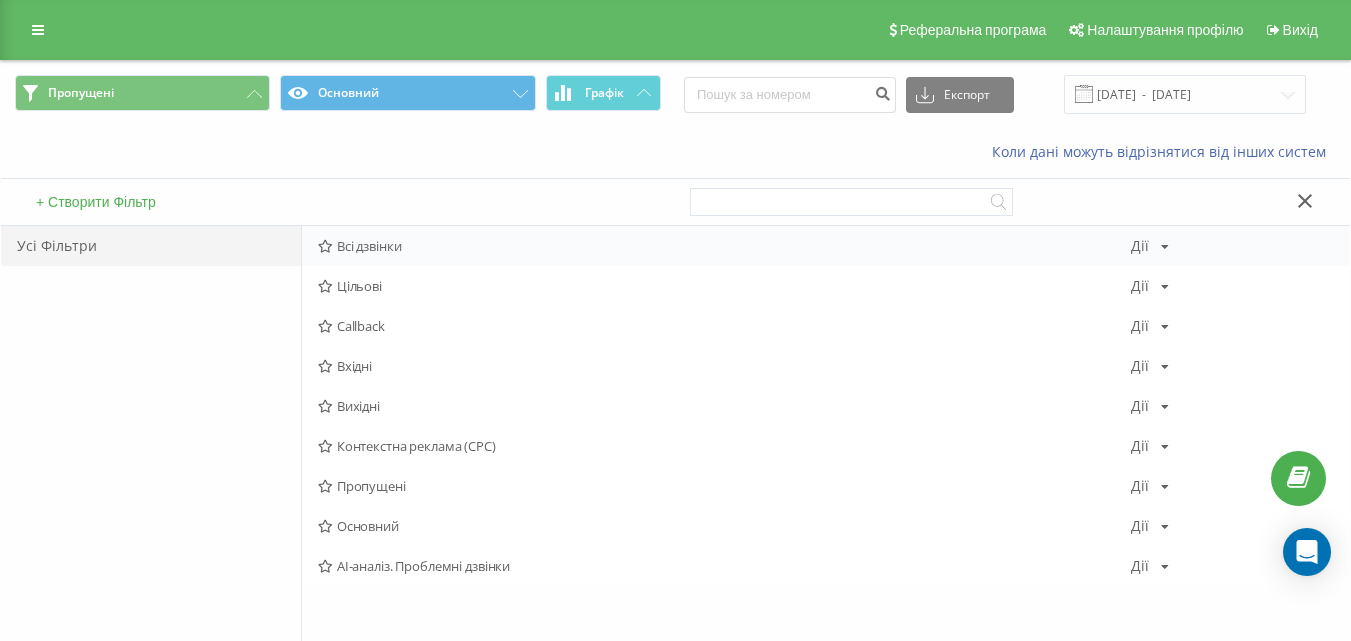 click on "Всі дзвінки Дії Редагувати Копіювати Видалити За замовчуванням Поділитися" at bounding box center [826, 246] 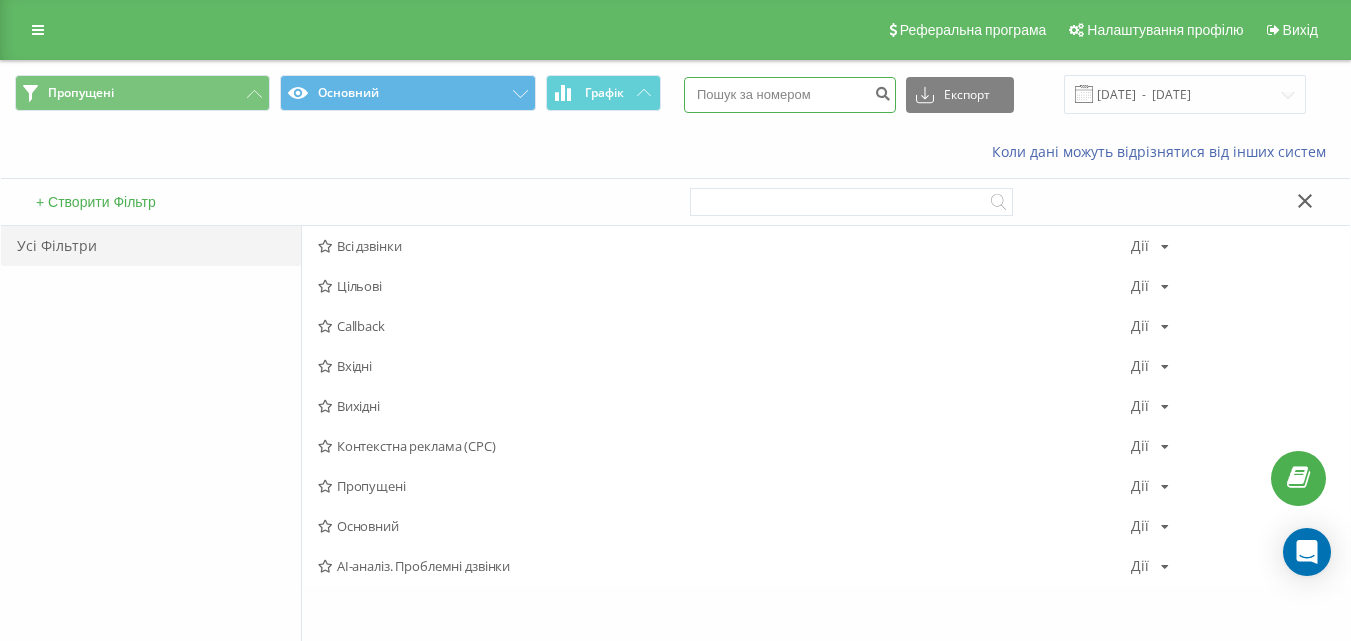 click at bounding box center (790, 95) 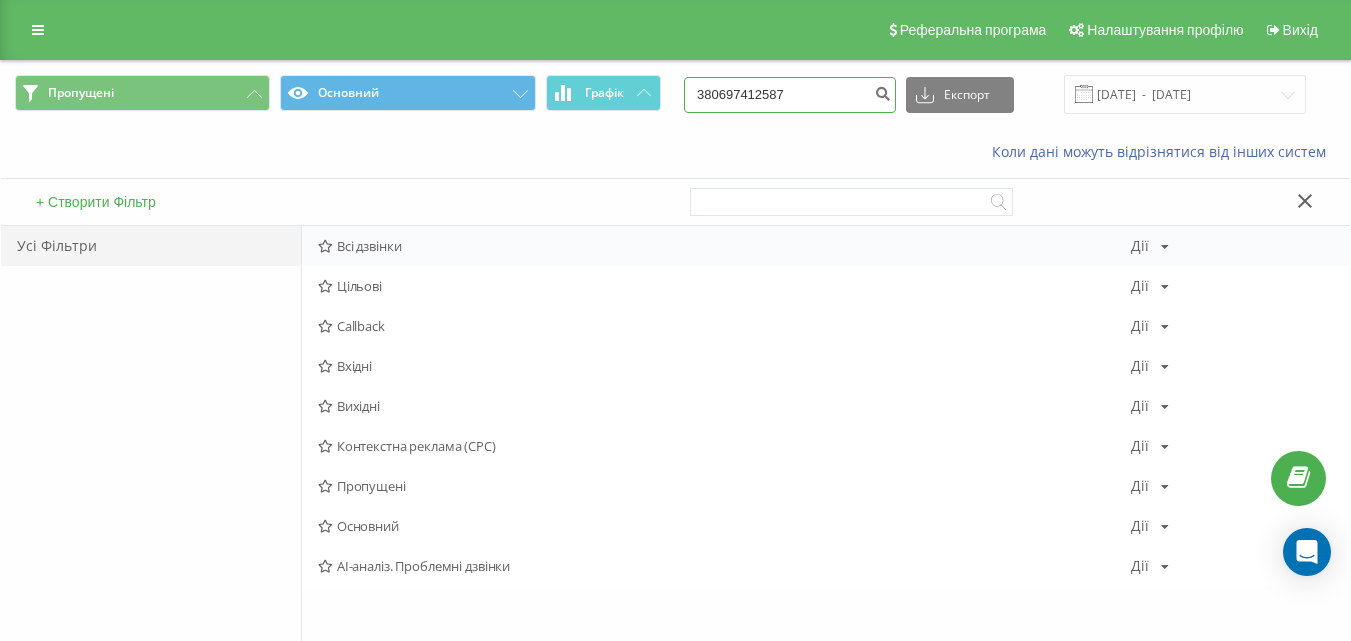 type on "380697412587" 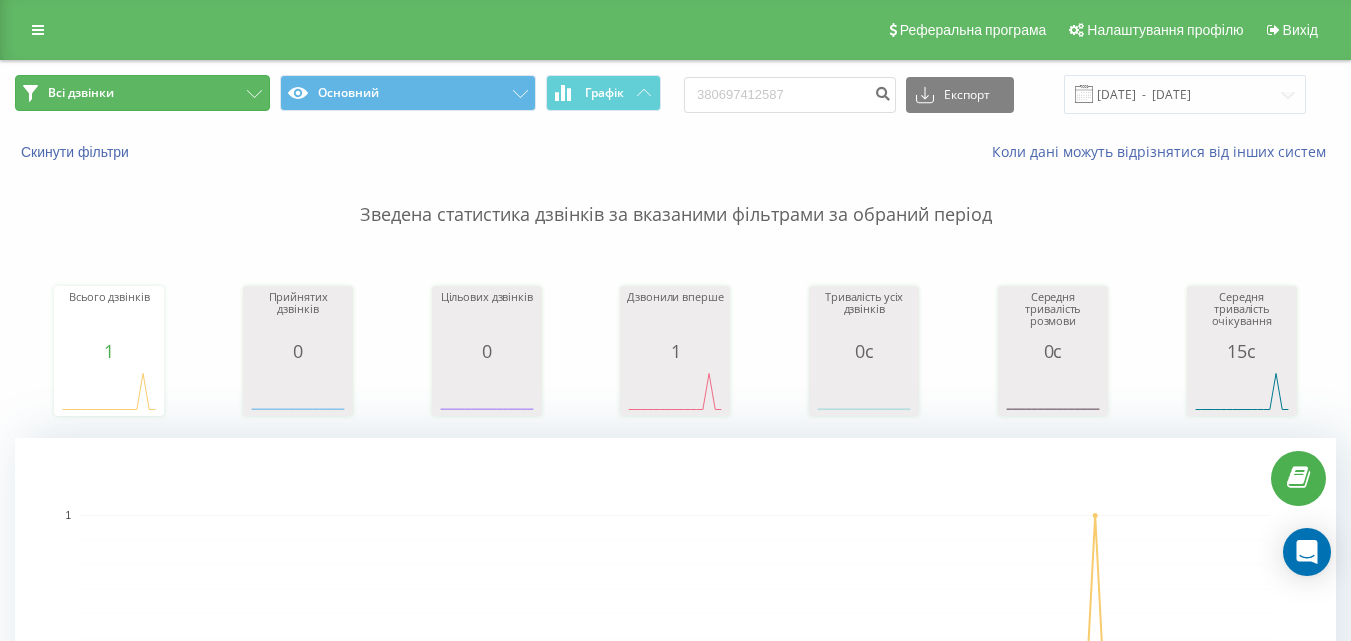 scroll, scrollTop: 0, scrollLeft: 0, axis: both 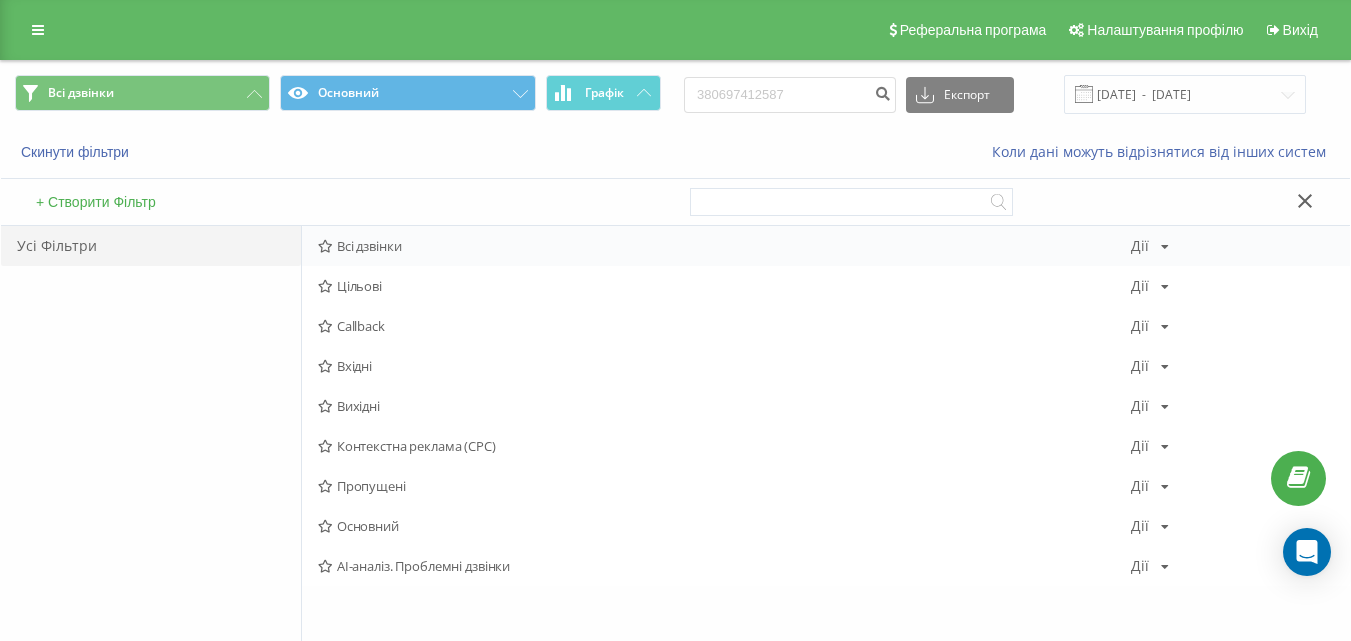 click on "Всі дзвінки" at bounding box center (724, 246) 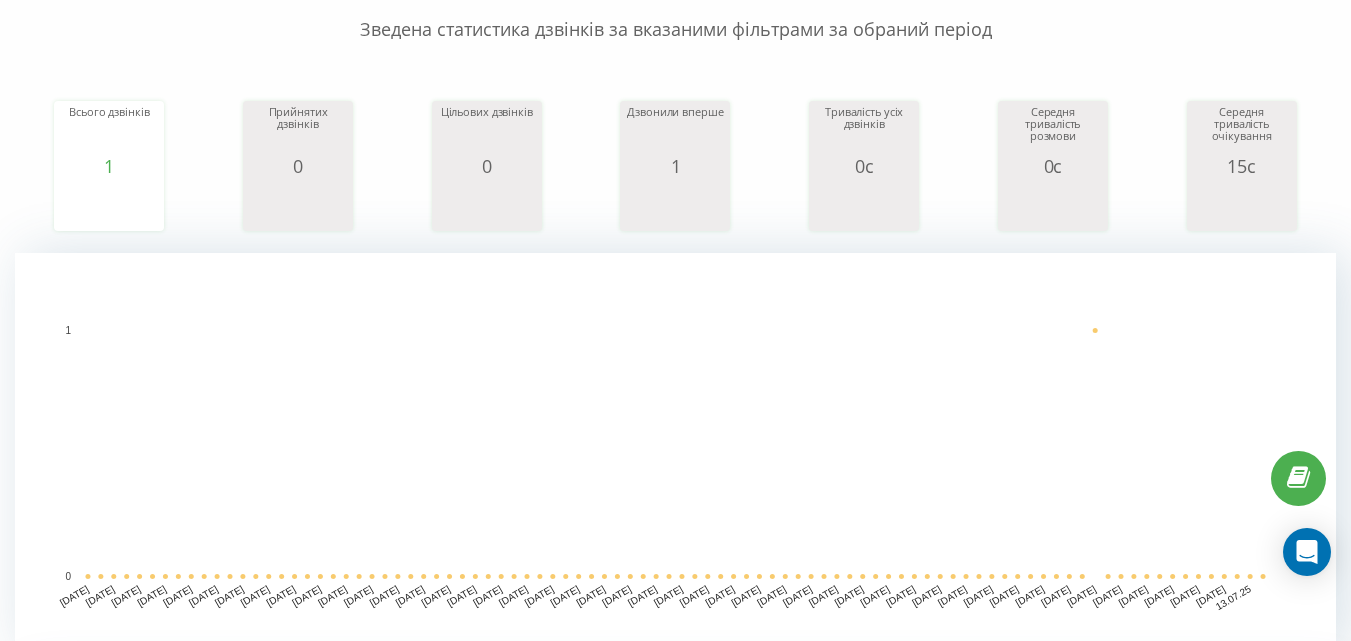 scroll, scrollTop: 0, scrollLeft: 0, axis: both 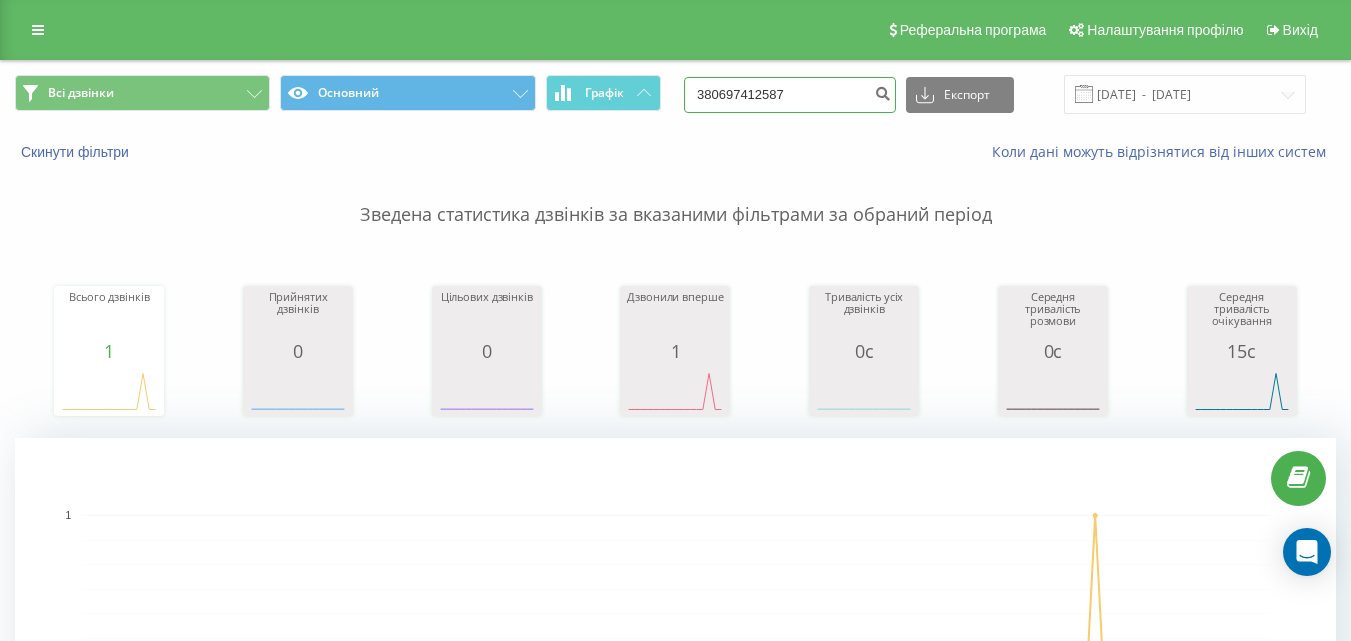 click on "380697412587" at bounding box center (790, 95) 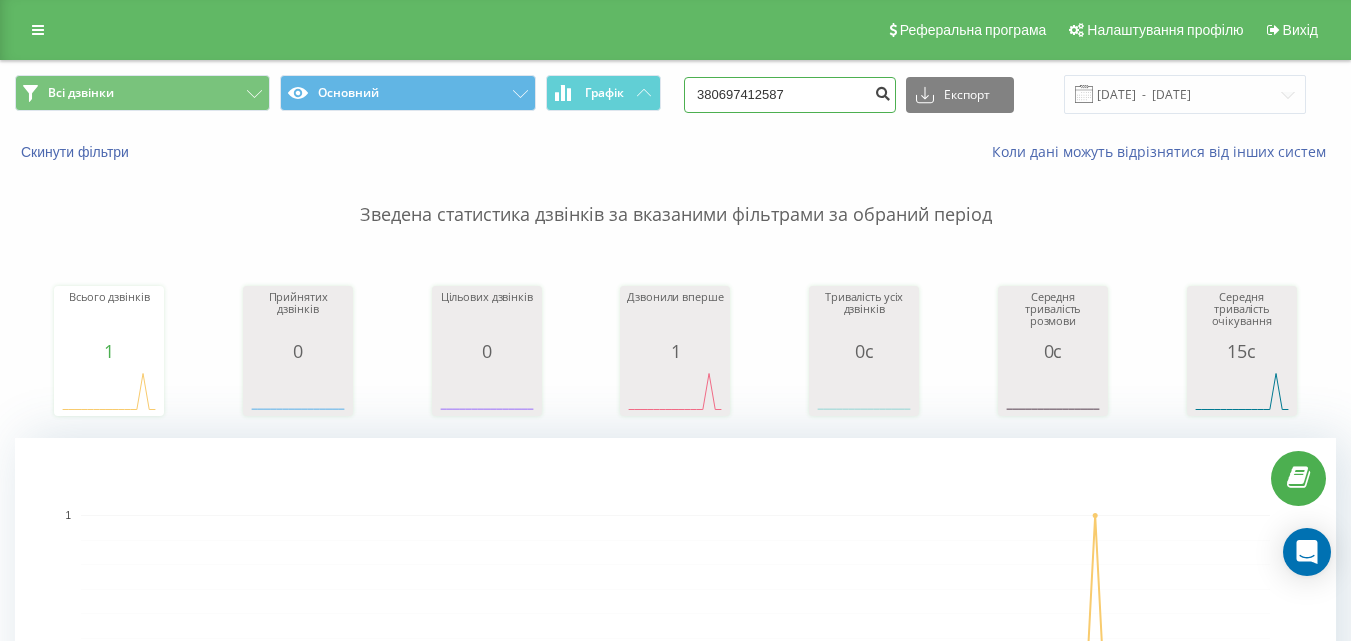 paste on "963756470" 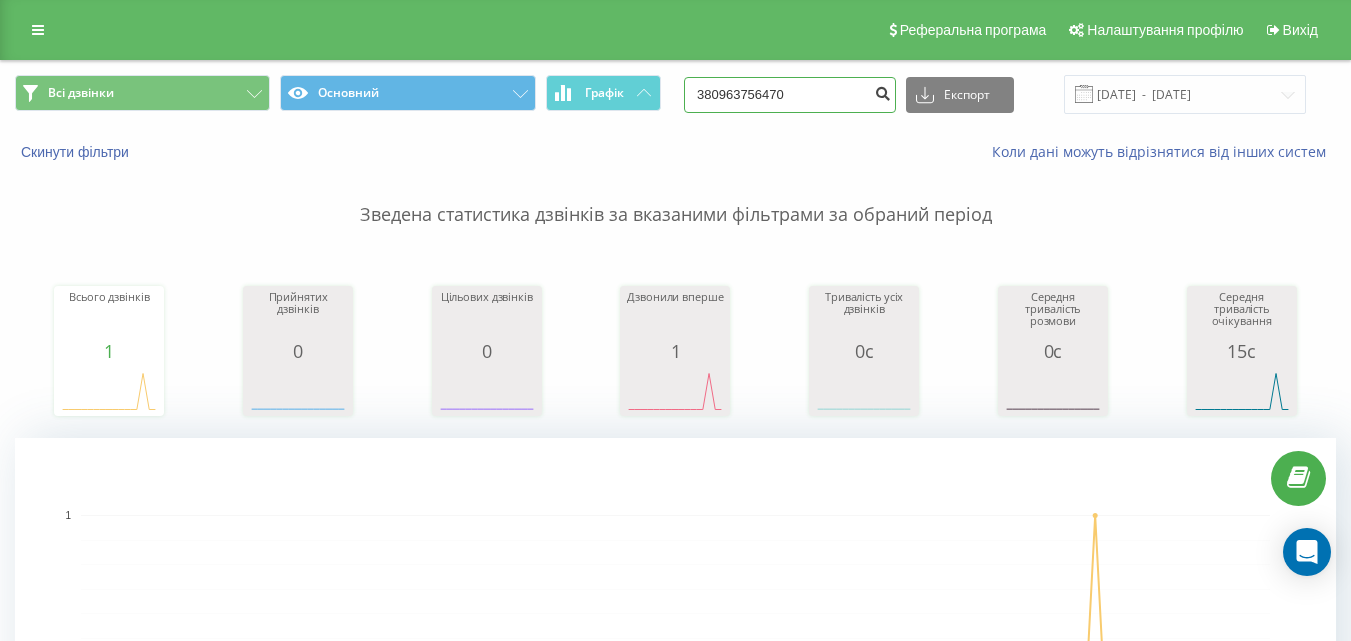 type on "380963756470" 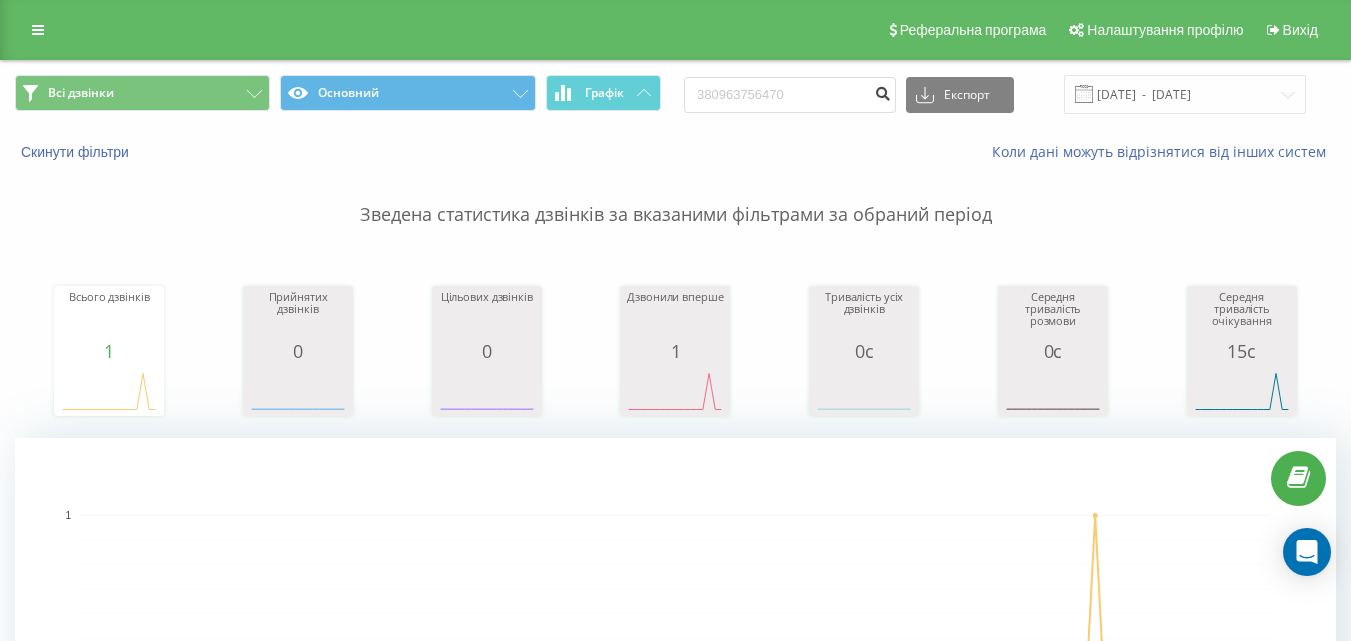 click at bounding box center [882, 91] 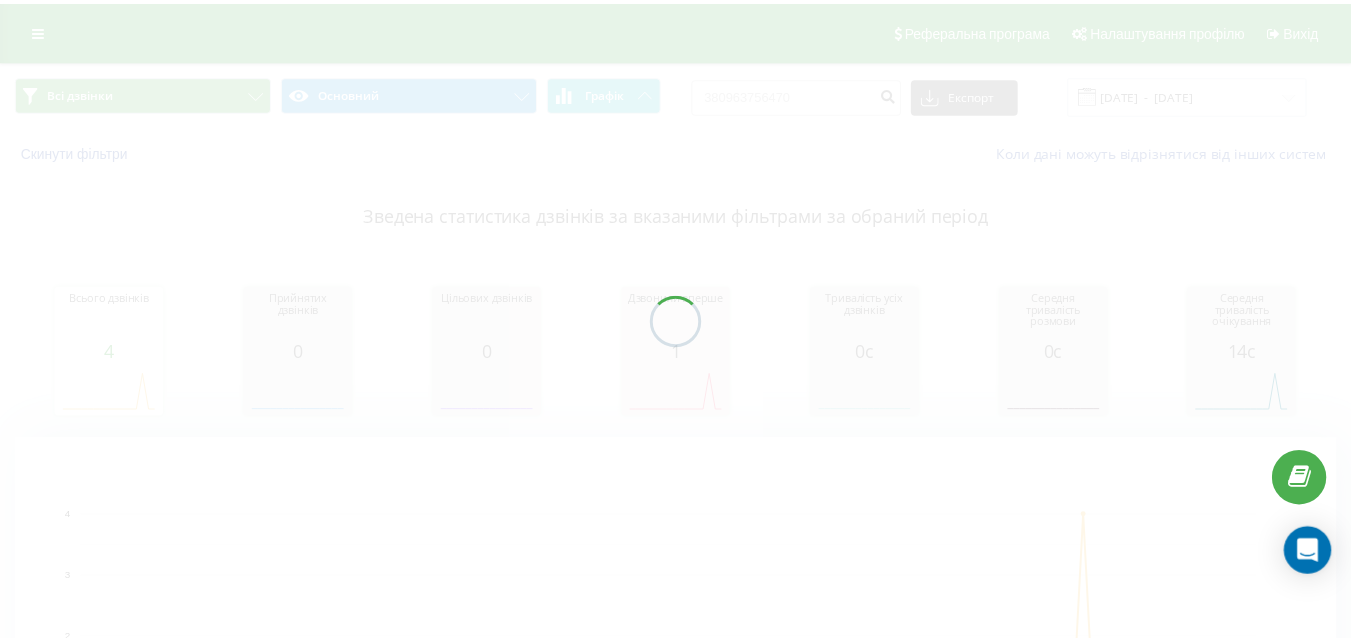scroll, scrollTop: 0, scrollLeft: 0, axis: both 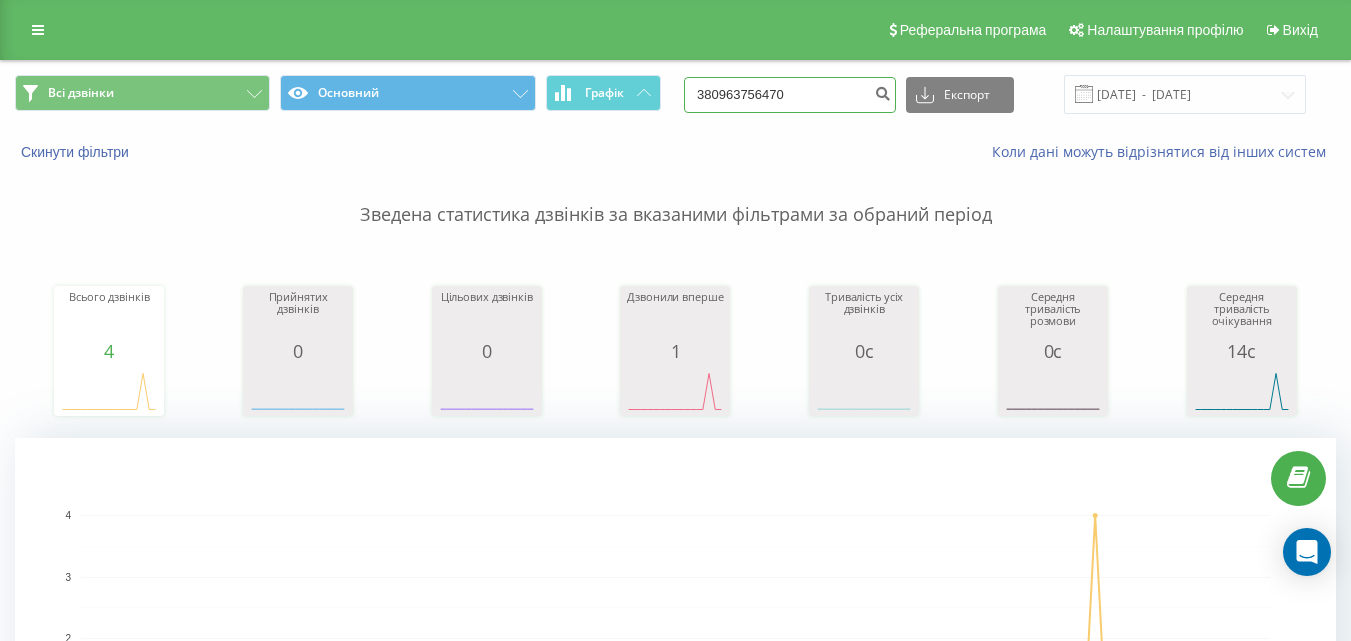 click on "380963756470" at bounding box center [790, 95] 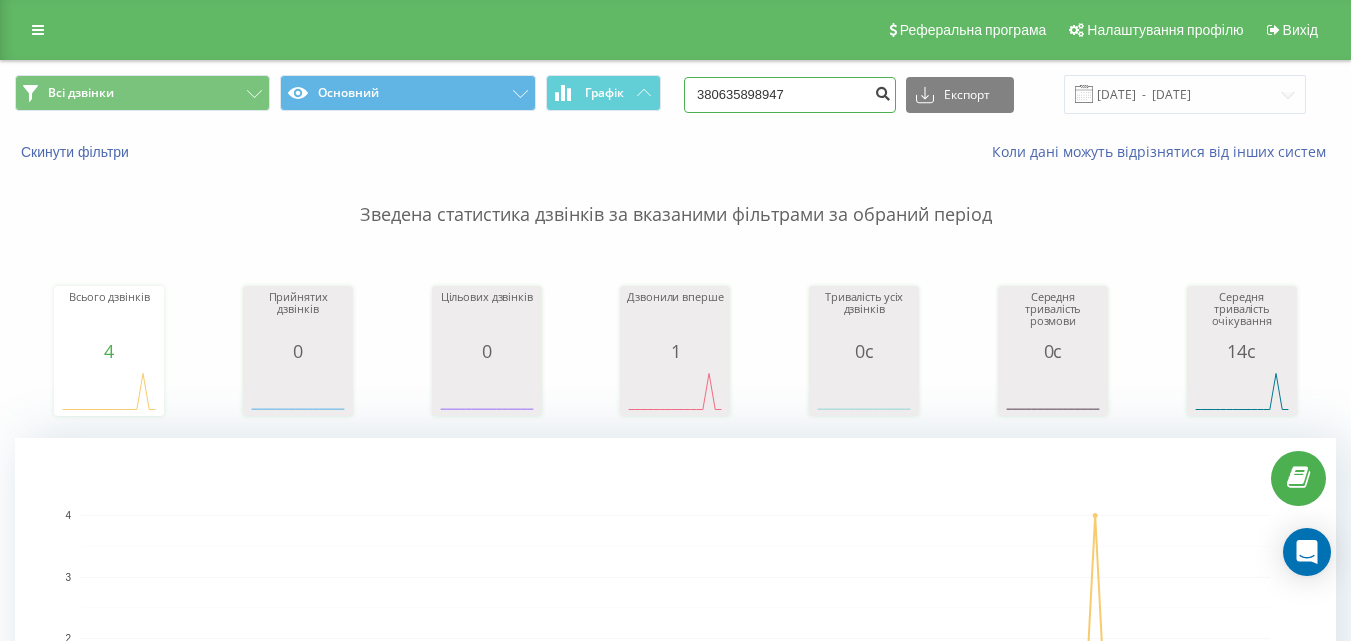 type on "380635898947" 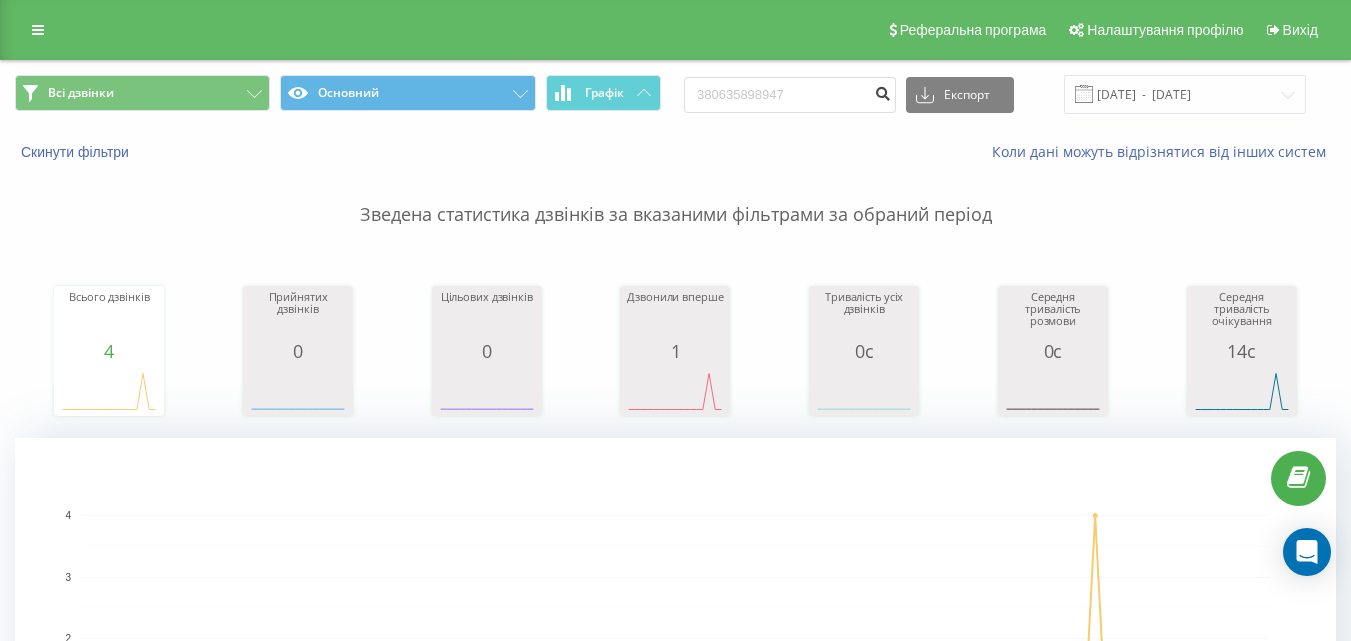 click at bounding box center (882, 91) 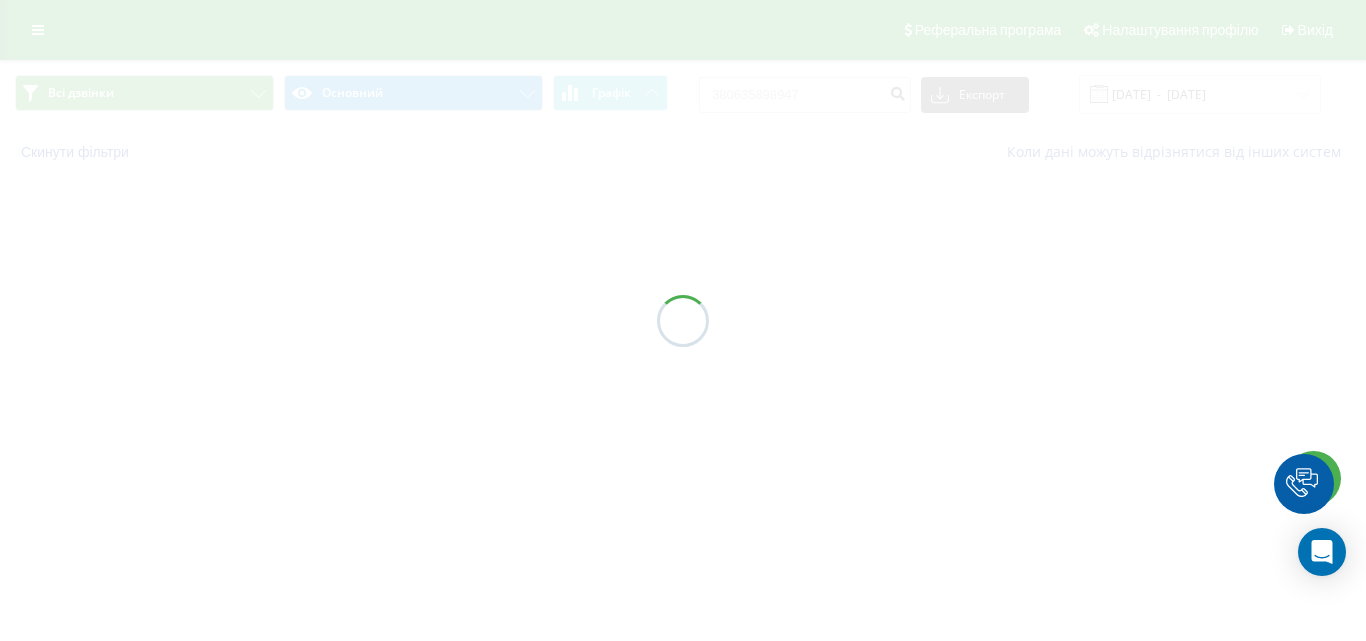 scroll, scrollTop: 0, scrollLeft: 0, axis: both 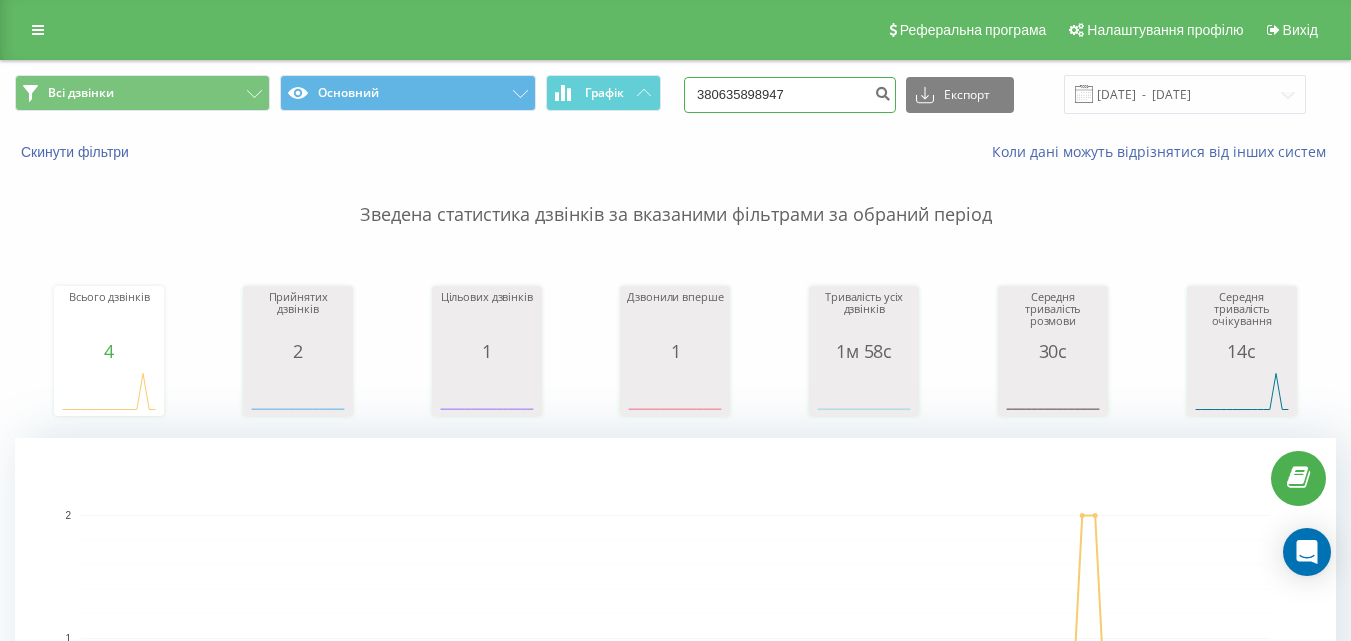 click on "380635898947" at bounding box center [790, 95] 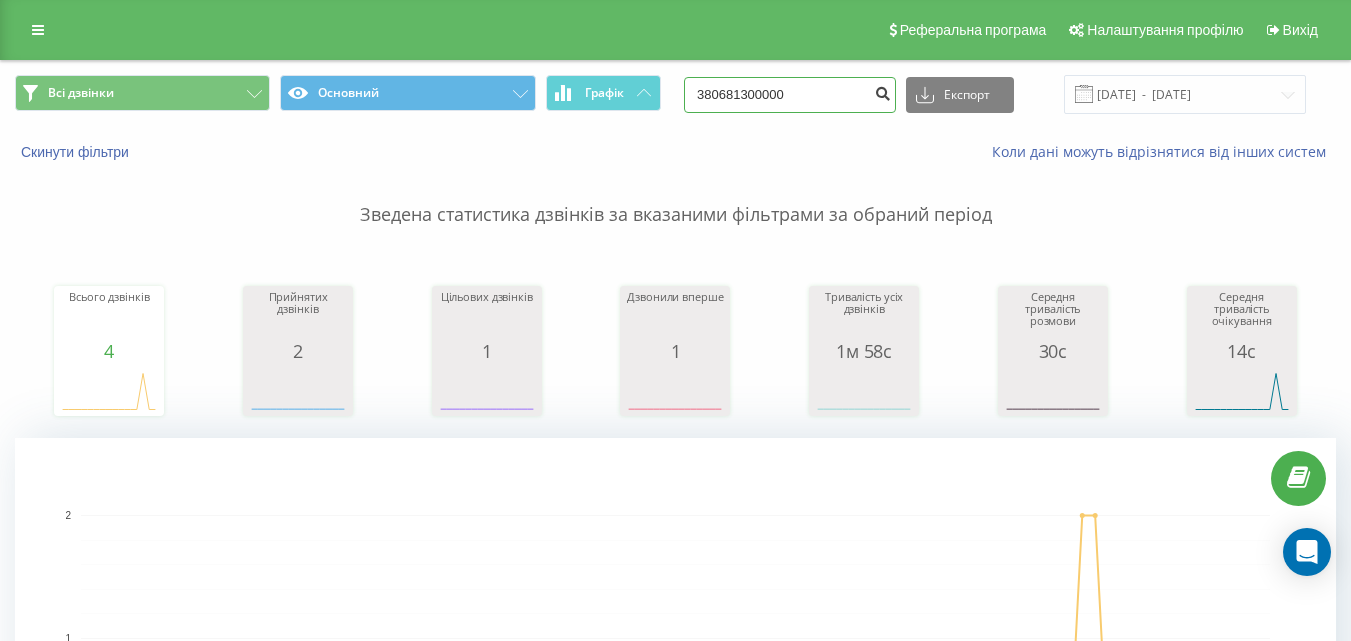 type on "380681300000" 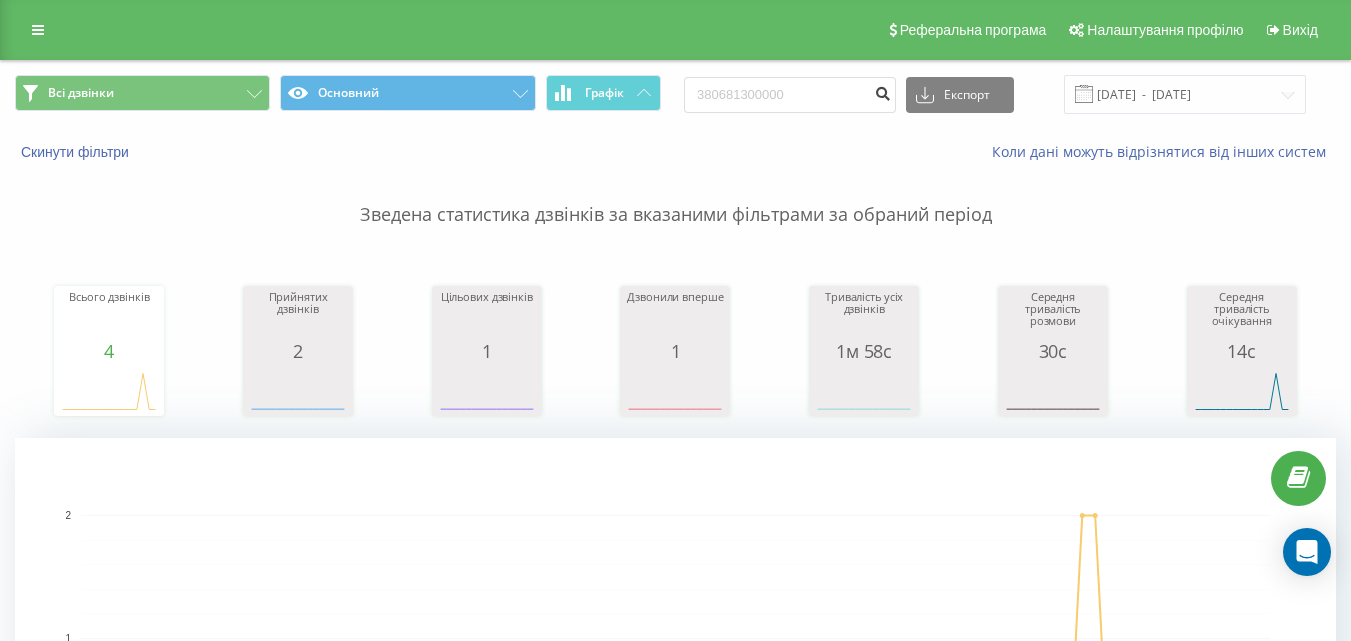 click at bounding box center [882, 95] 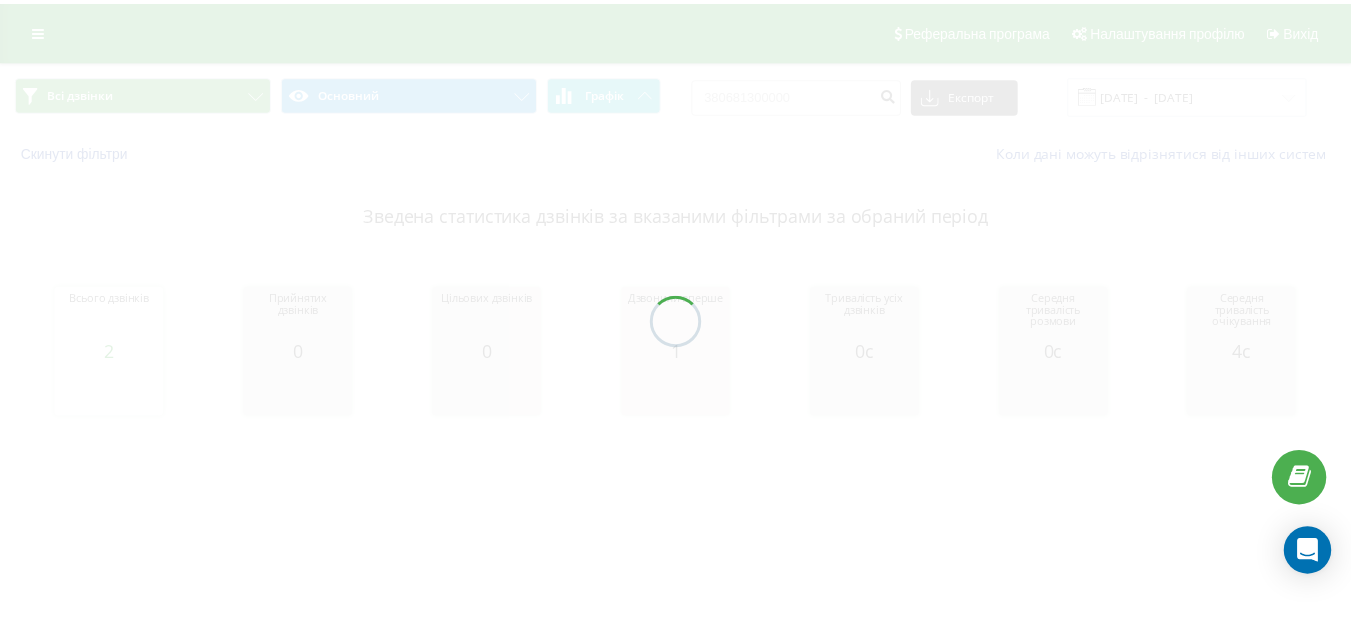 scroll, scrollTop: 0, scrollLeft: 0, axis: both 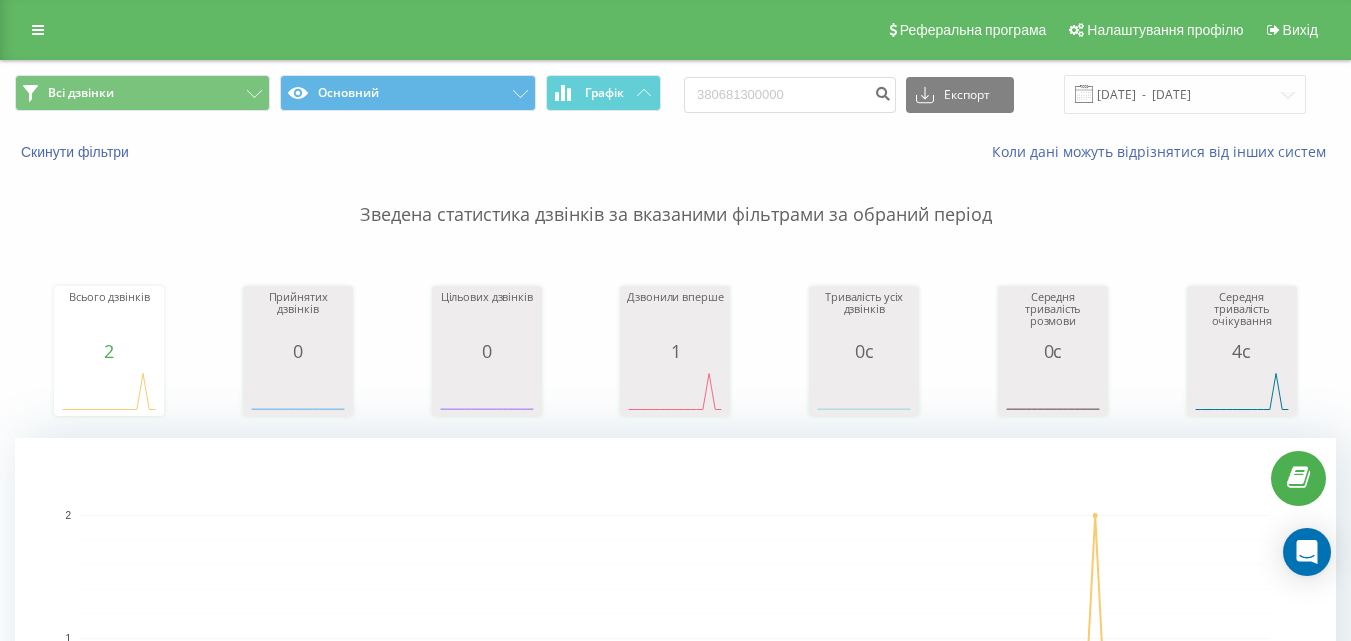 click on "Всі дзвінки Основний Графік 380681300000 Експорт .csv .xls .xlsx 14.04.2025  -  14.07.2025" at bounding box center (675, 94) 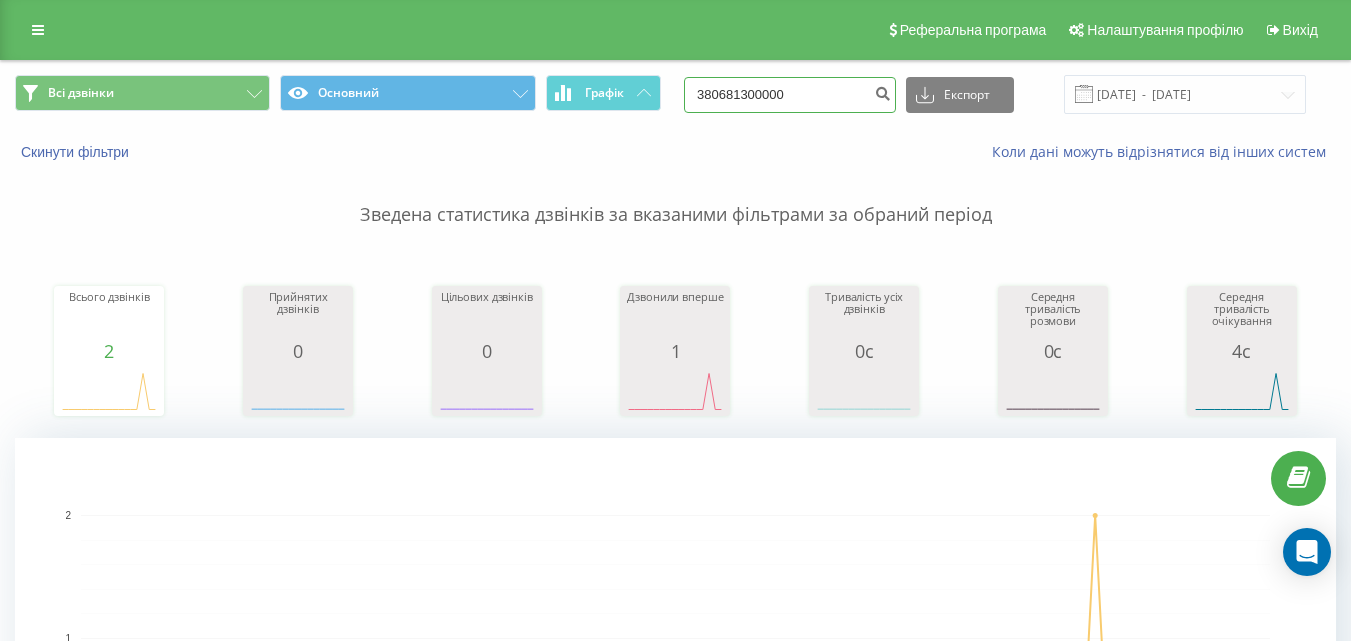 click on "380681300000" at bounding box center (790, 95) 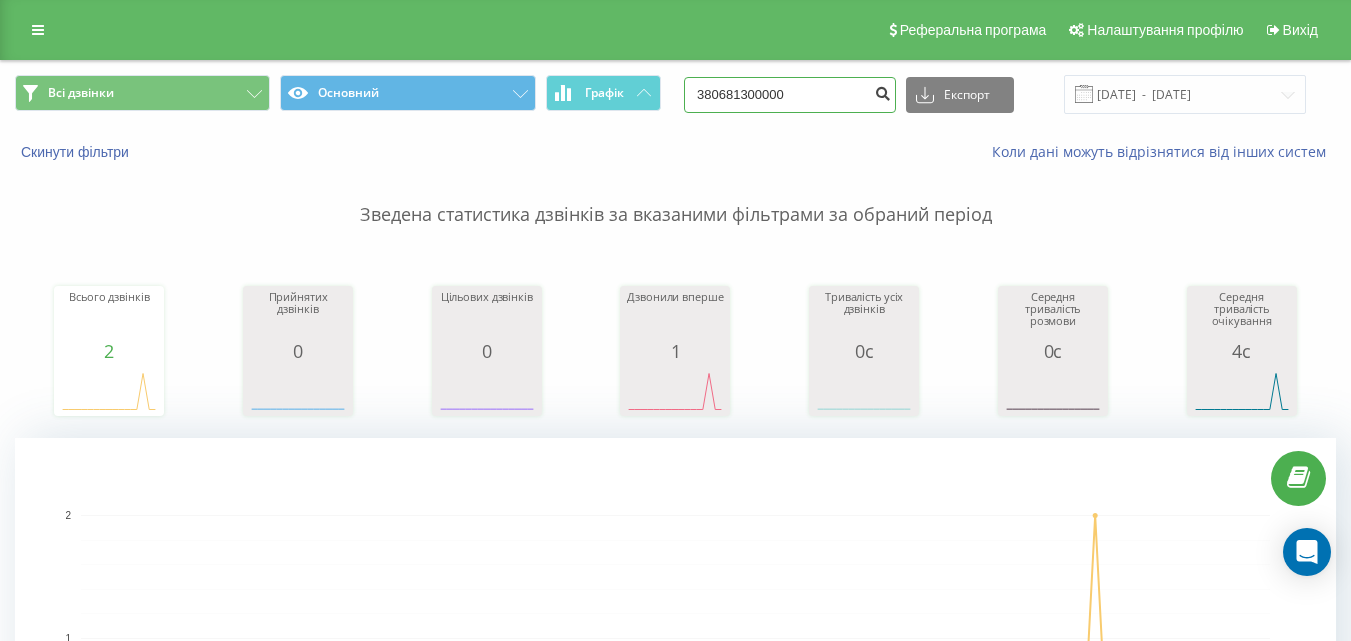 paste on "938864012" 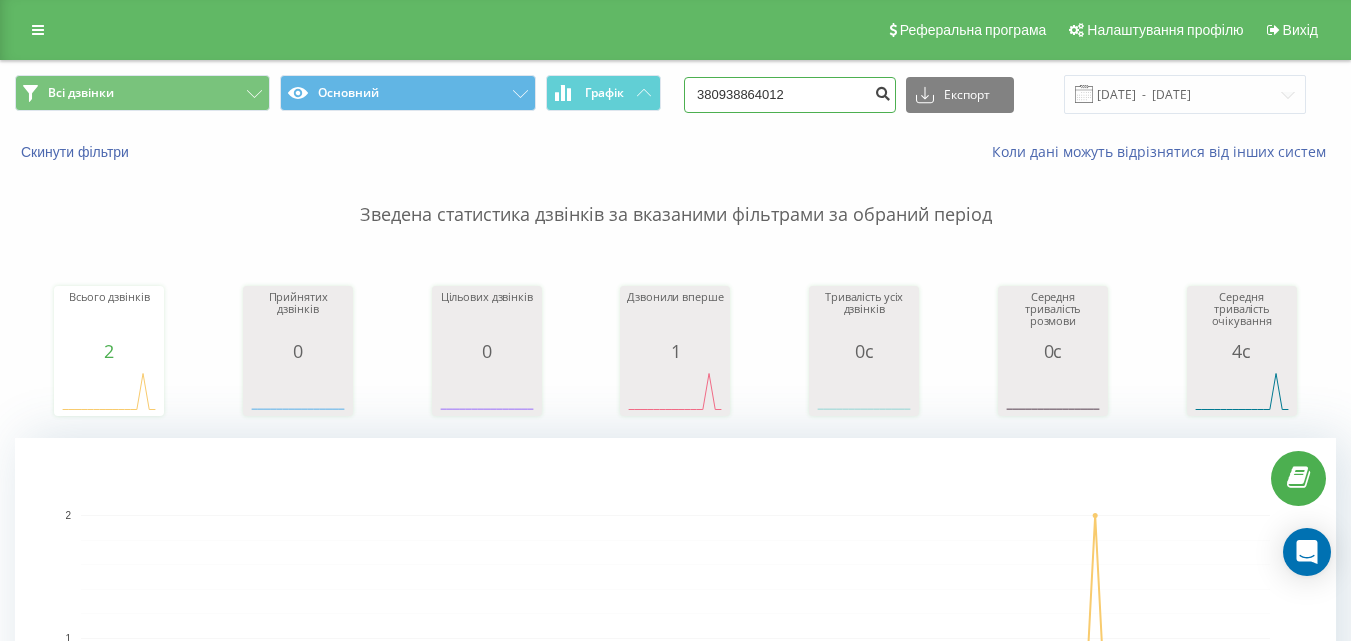 type on "380938864012" 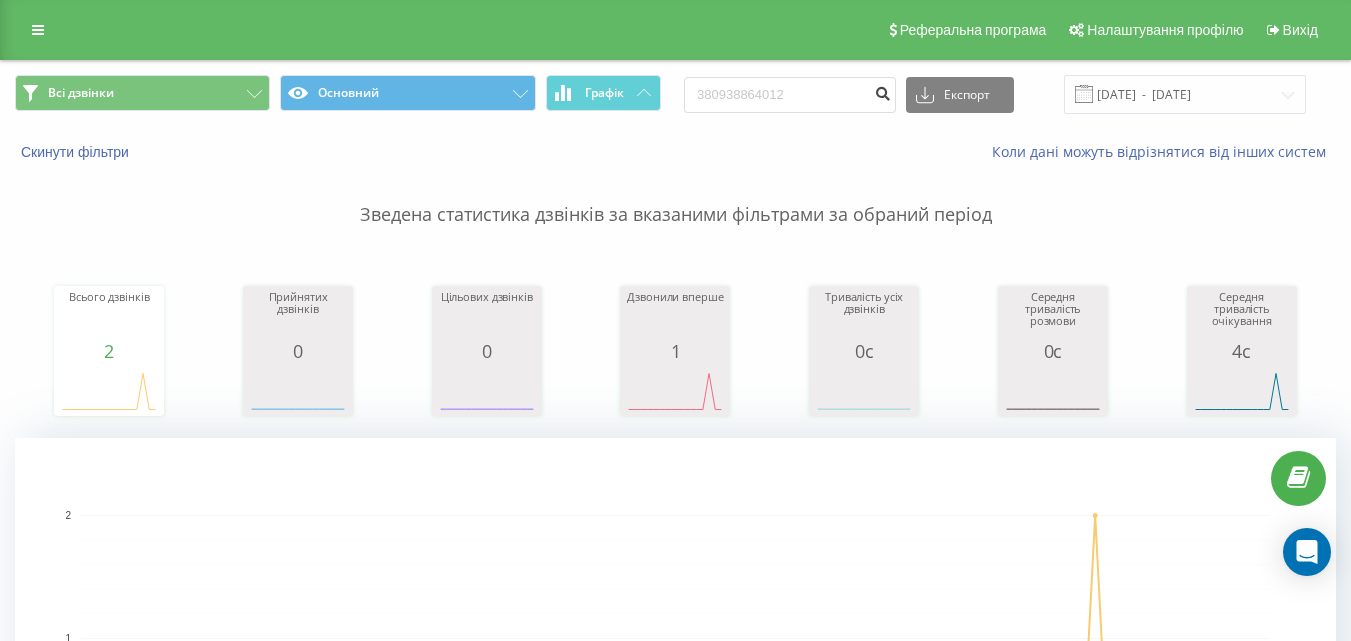 click at bounding box center [882, 91] 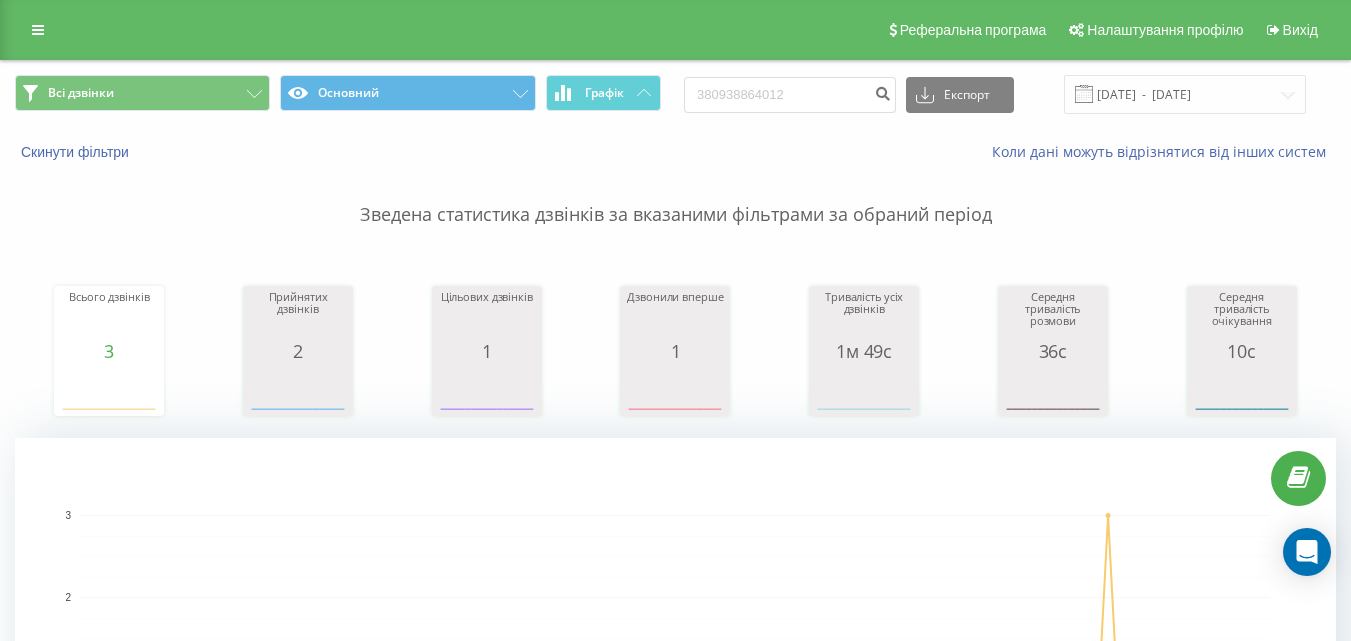 scroll, scrollTop: 0, scrollLeft: 0, axis: both 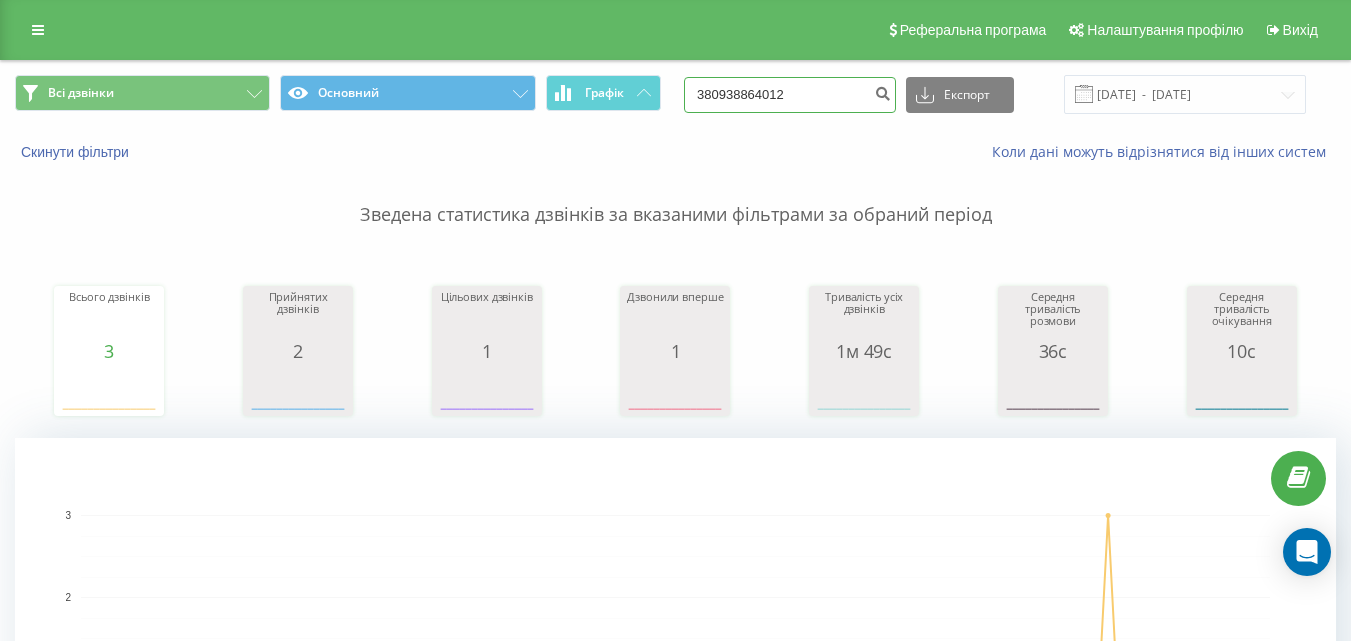 click on "380938864012" at bounding box center [790, 95] 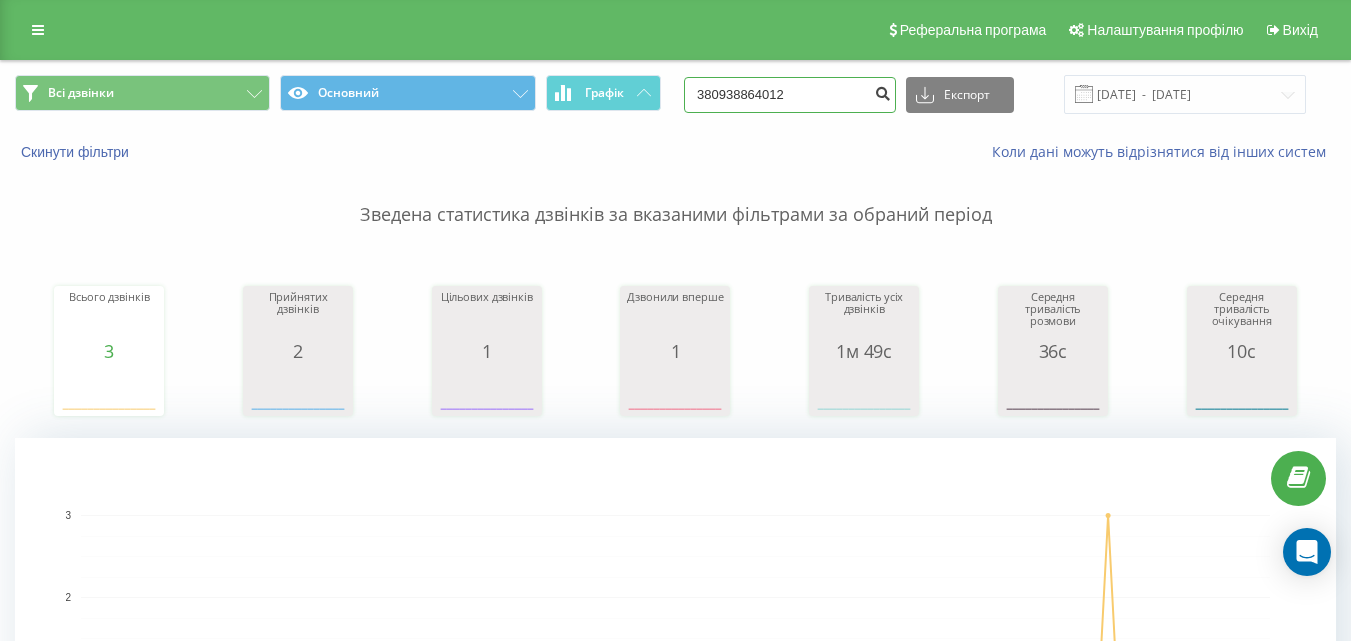 paste on "671237000" 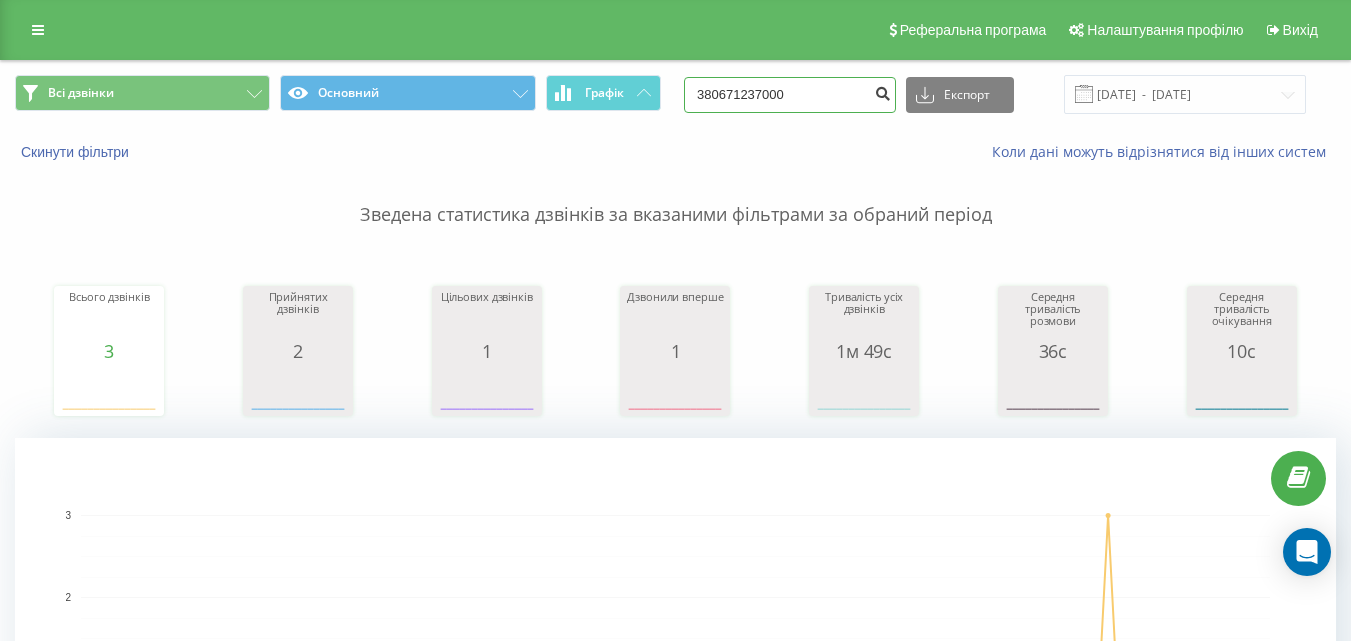 type on "380671237000" 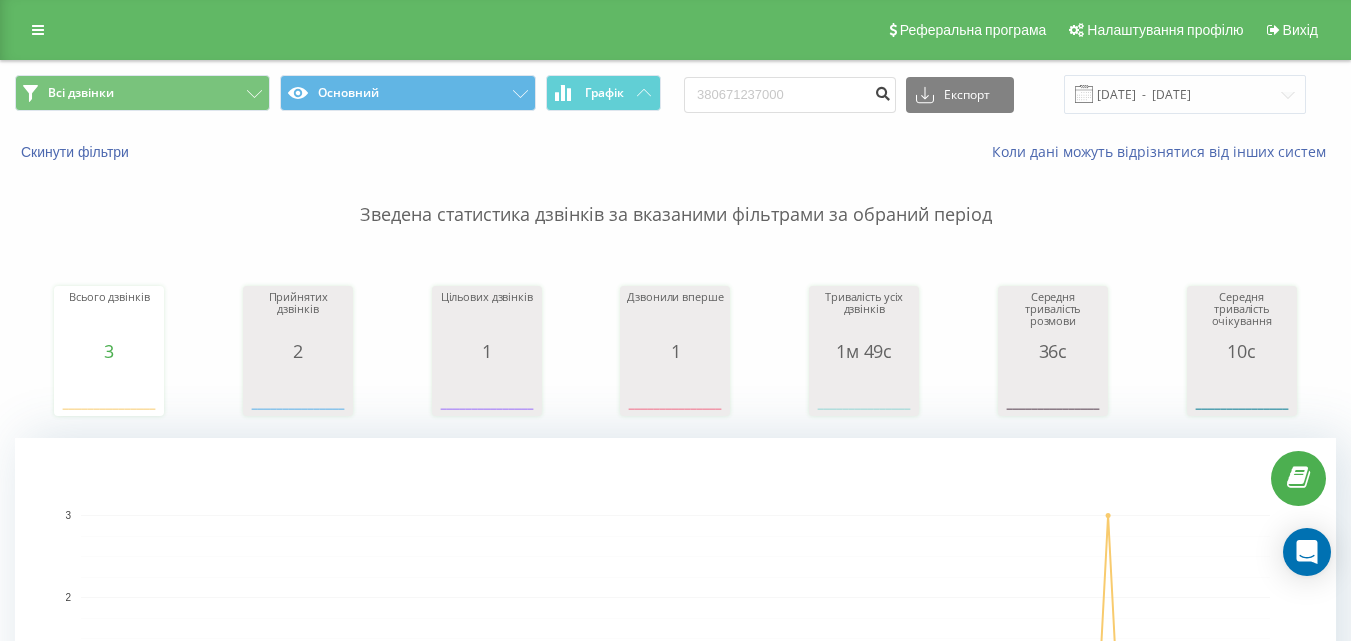 click at bounding box center [882, 91] 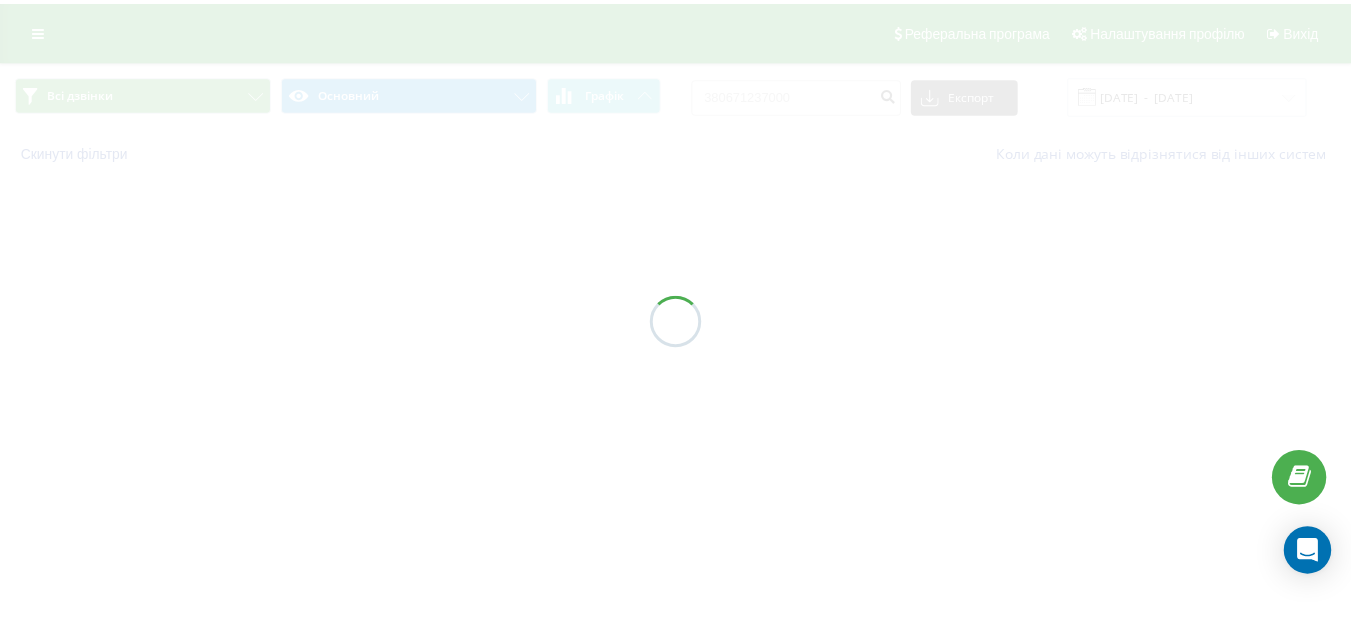 scroll, scrollTop: 0, scrollLeft: 0, axis: both 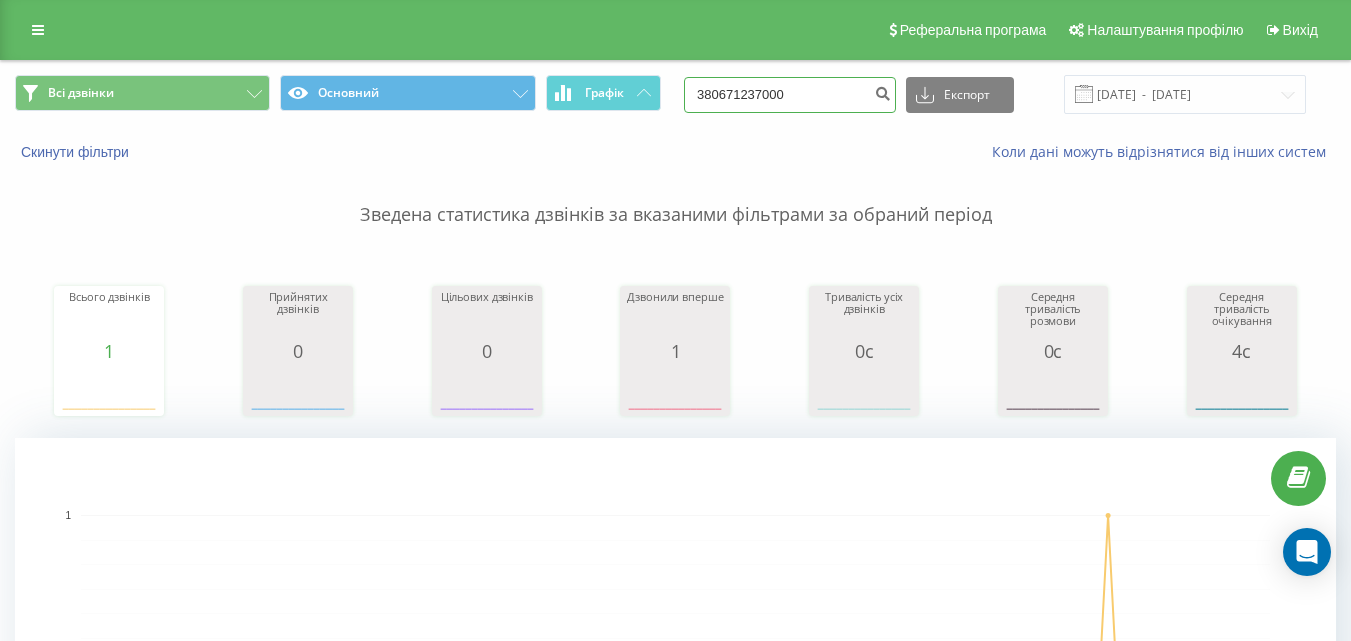 click on "380671237000" at bounding box center (790, 95) 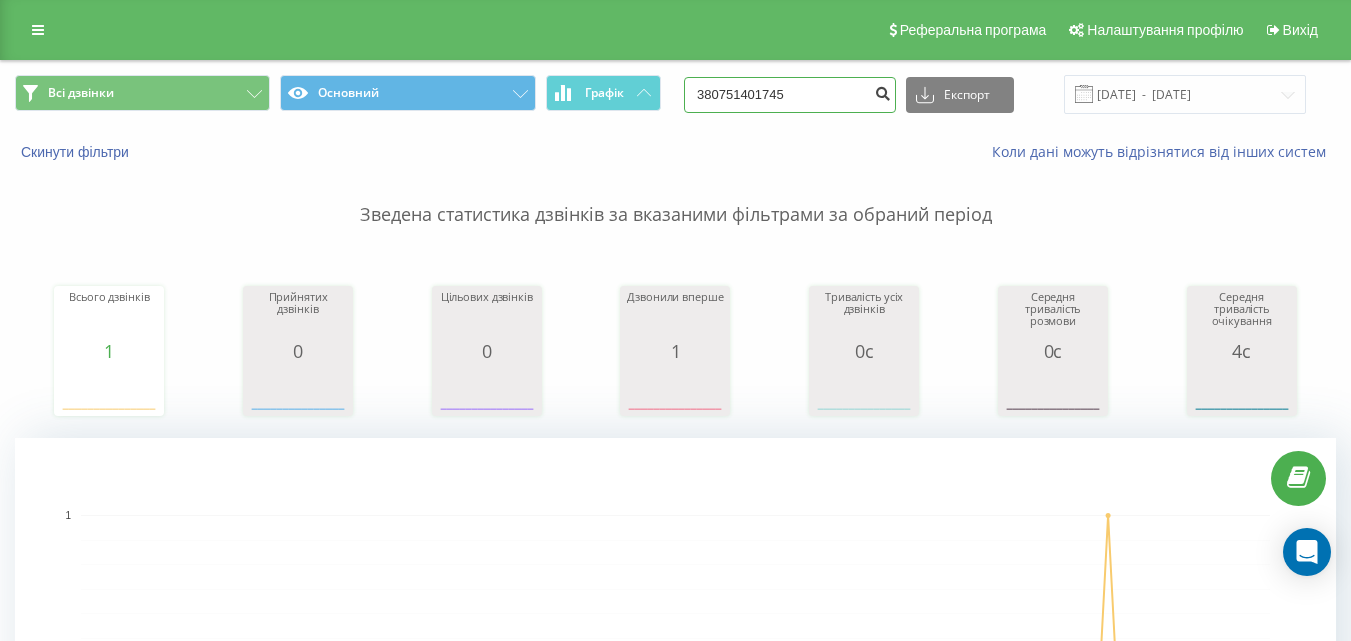 type on "380751401745" 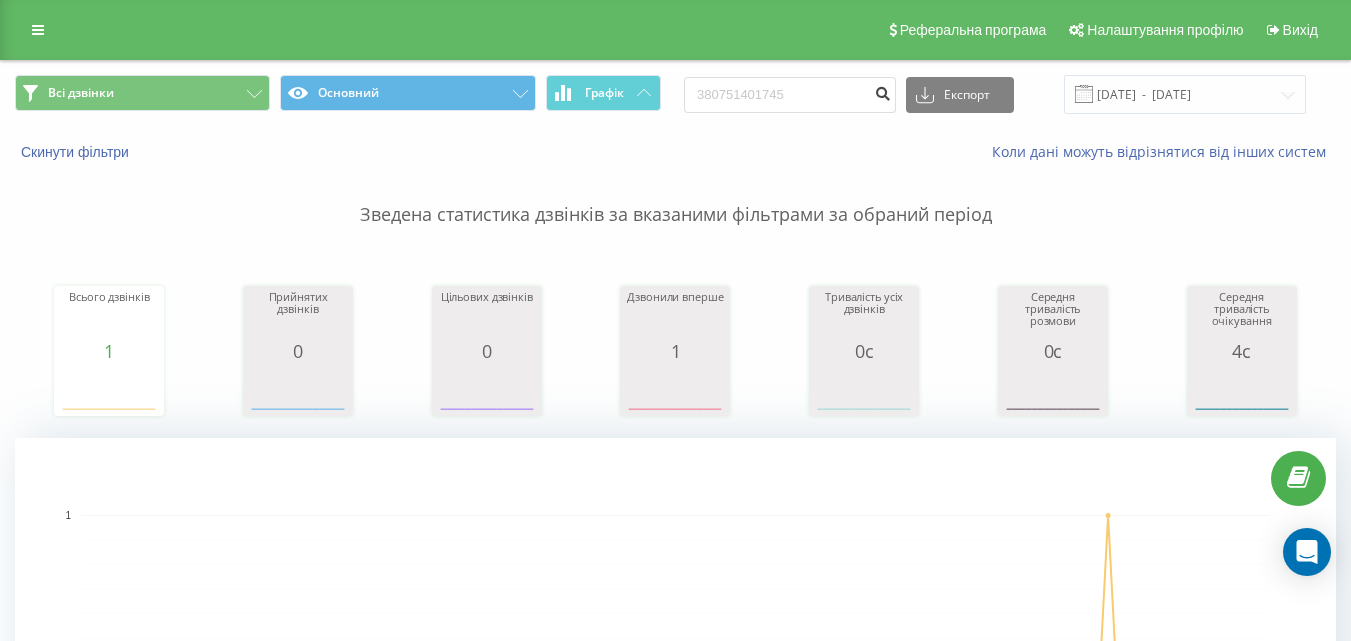 click at bounding box center [882, 91] 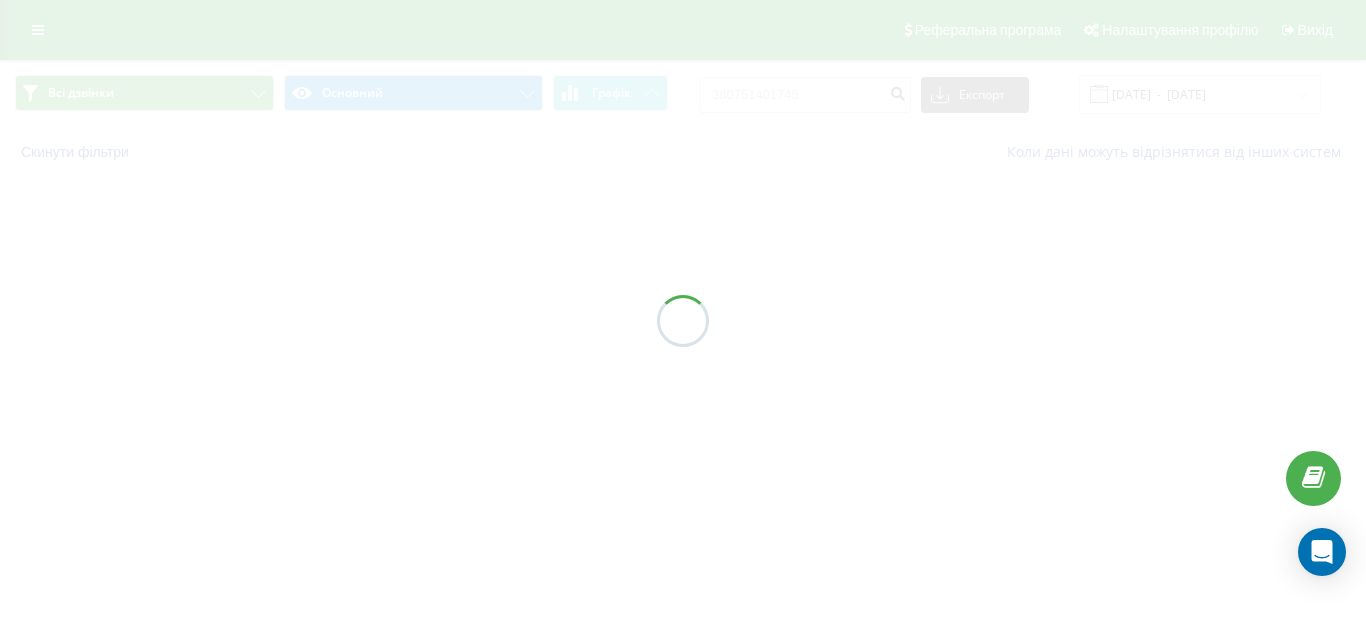 scroll, scrollTop: 0, scrollLeft: 0, axis: both 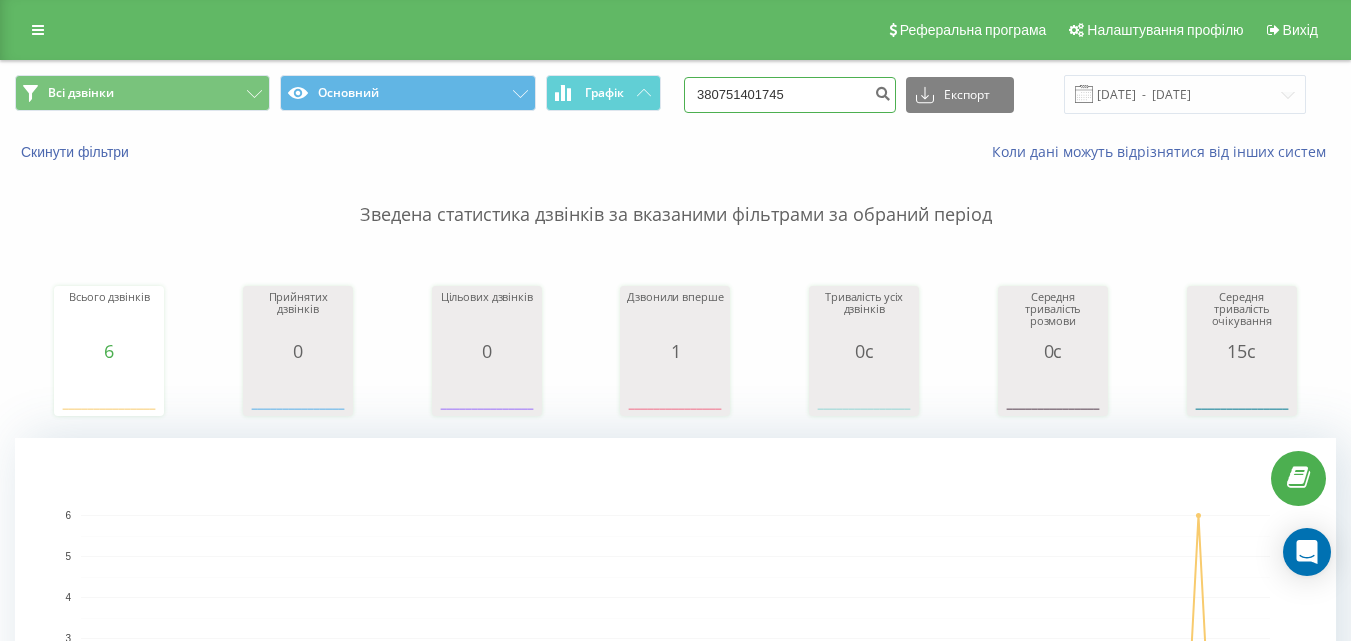 click on "380751401745" at bounding box center (790, 95) 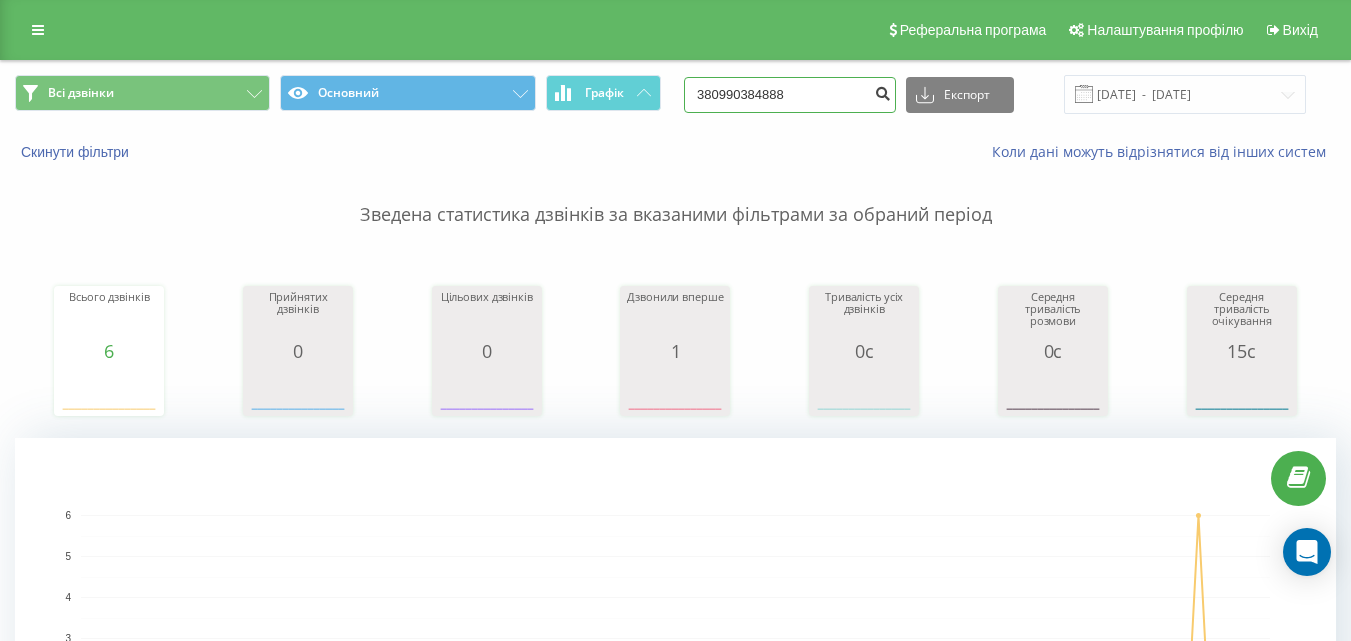 type on "380990384888" 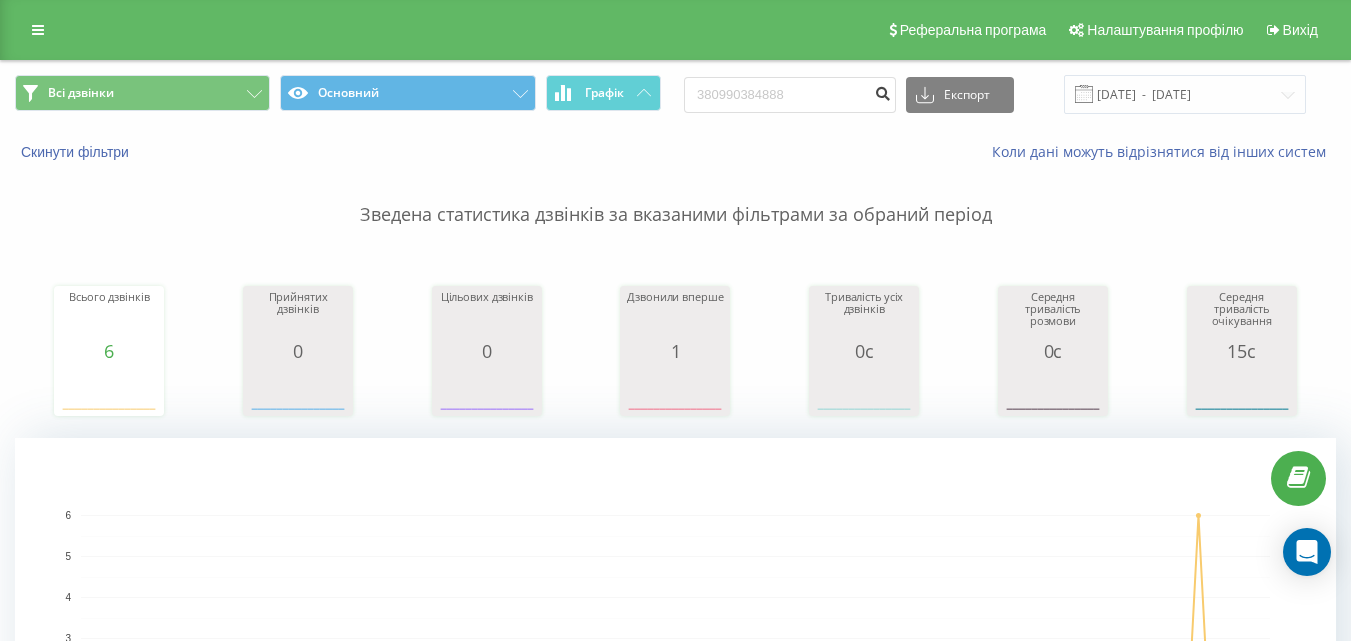 click at bounding box center (882, 91) 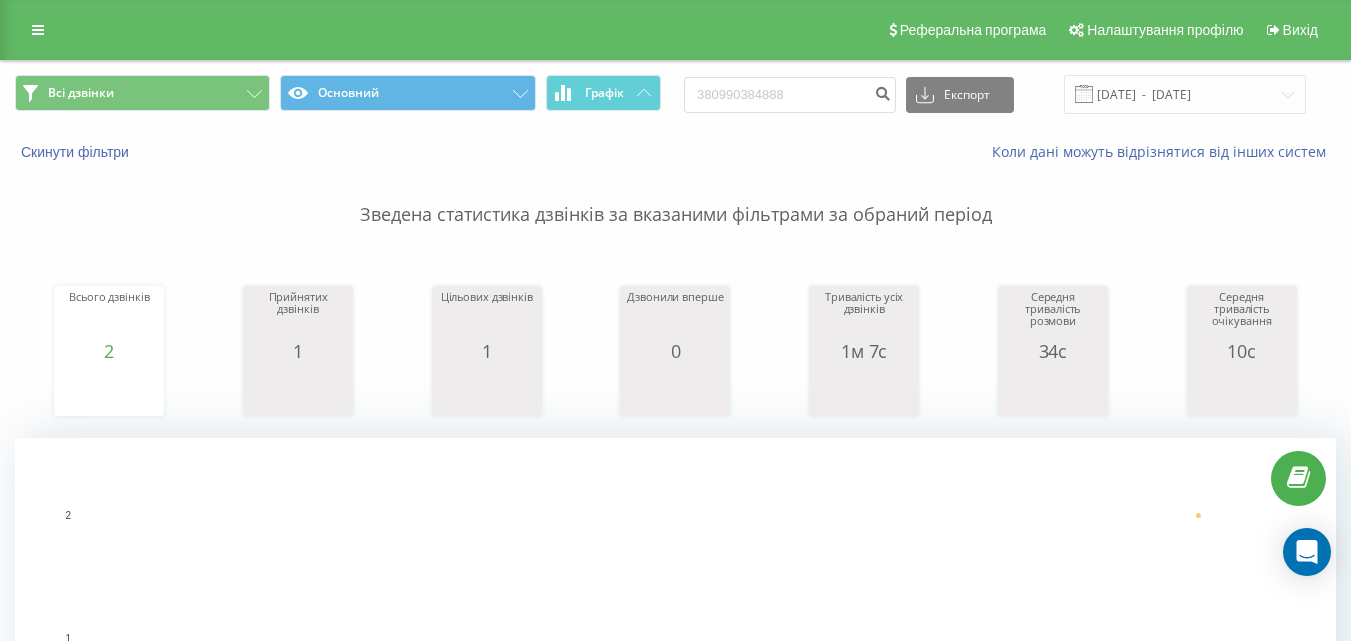 scroll, scrollTop: 545, scrollLeft: 0, axis: vertical 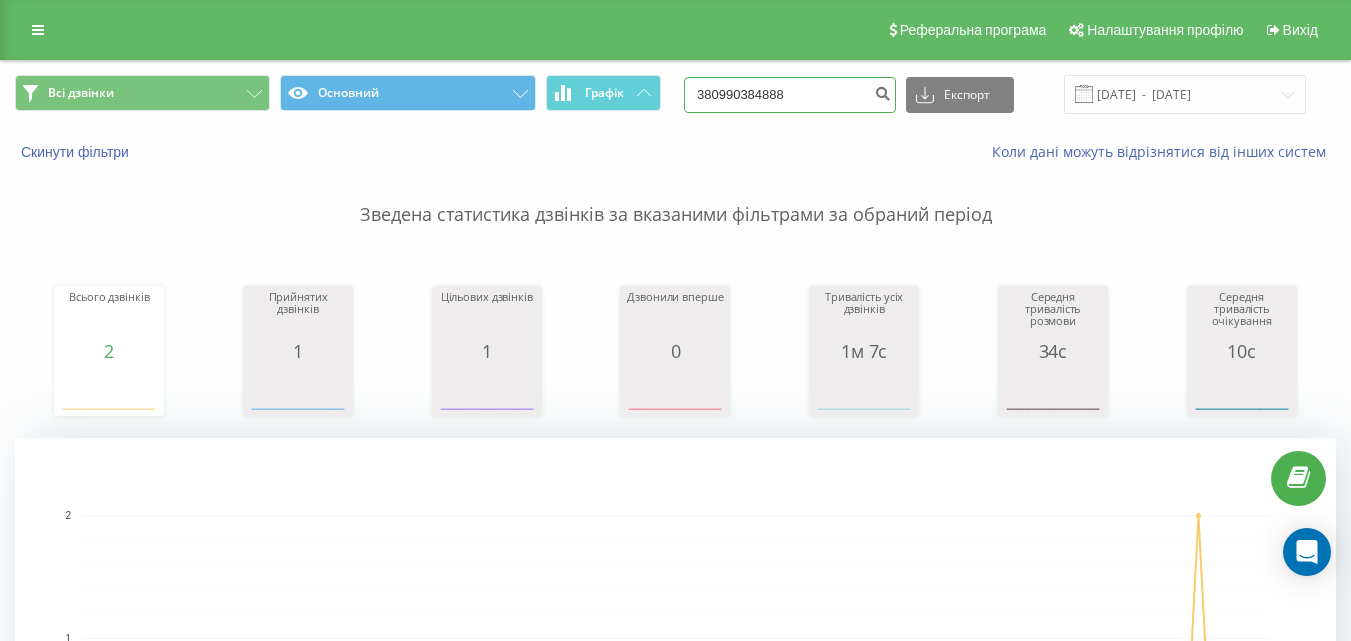 click on "380990384888" at bounding box center (790, 95) 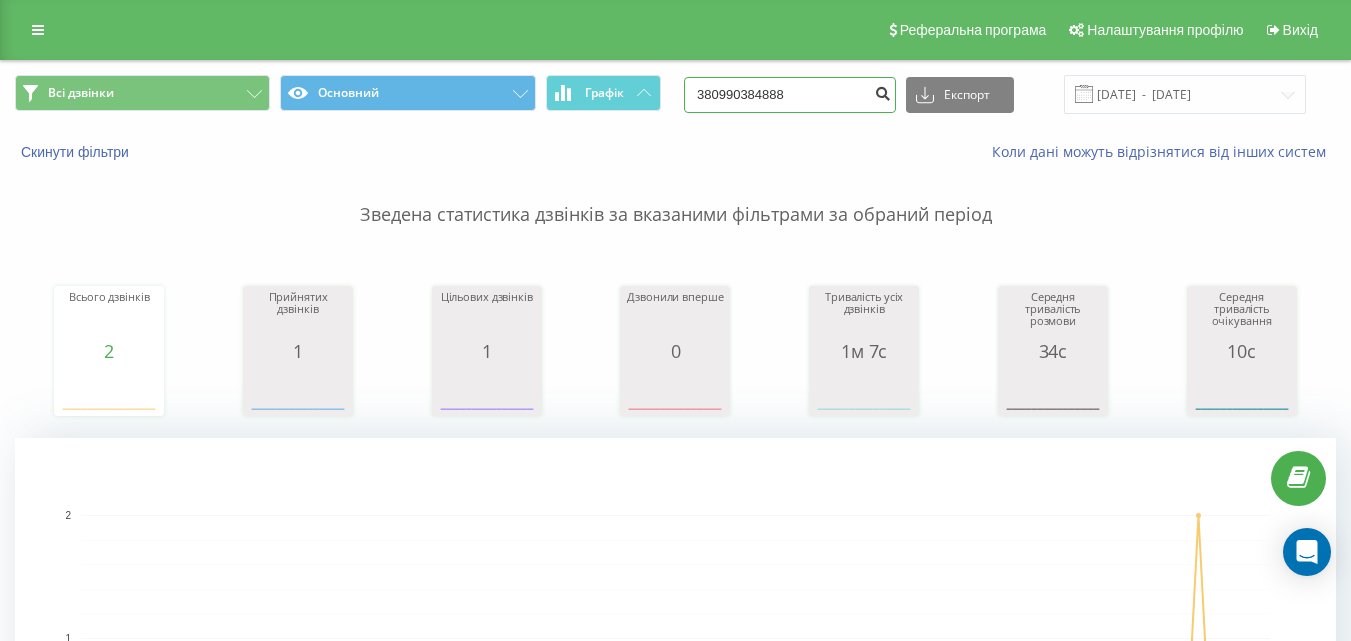 paste on "55292993" 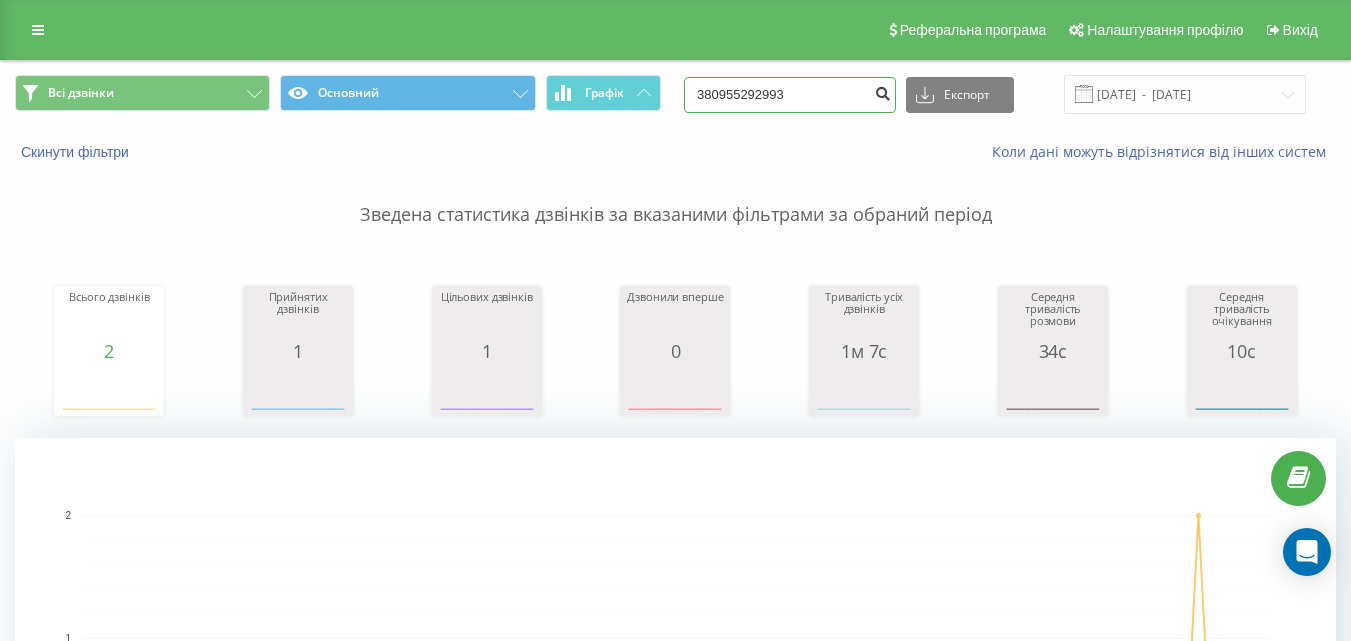 type on "380955292993" 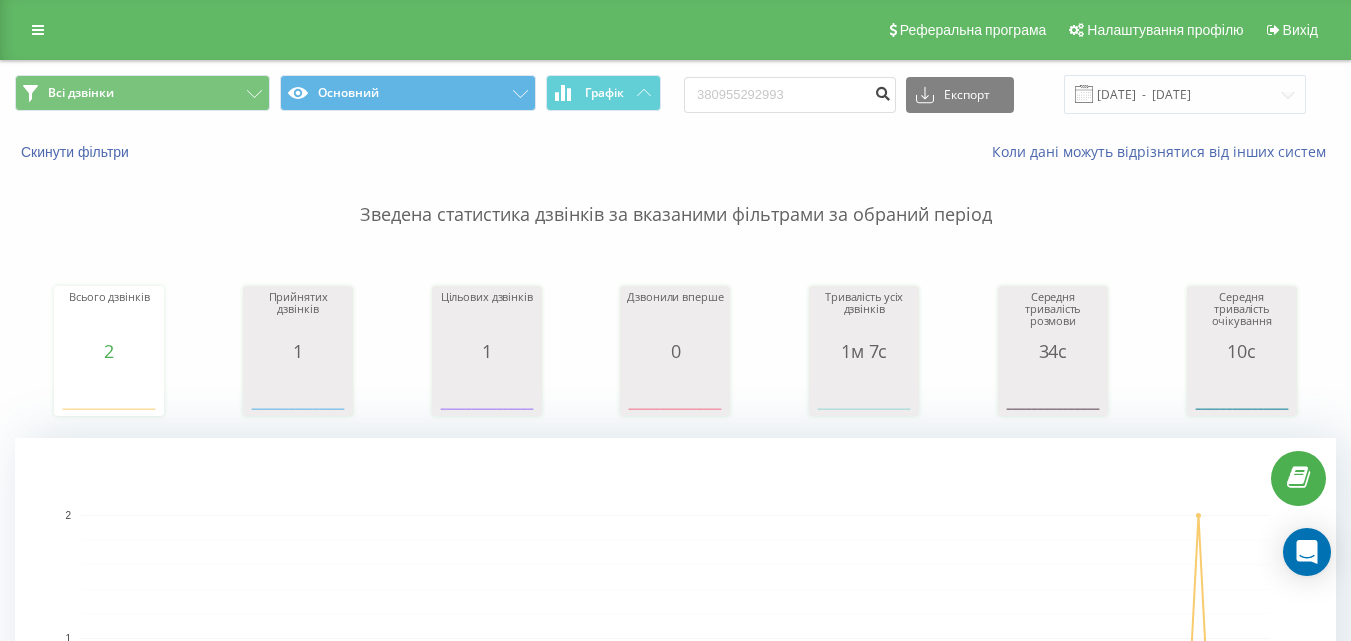 click at bounding box center (882, 91) 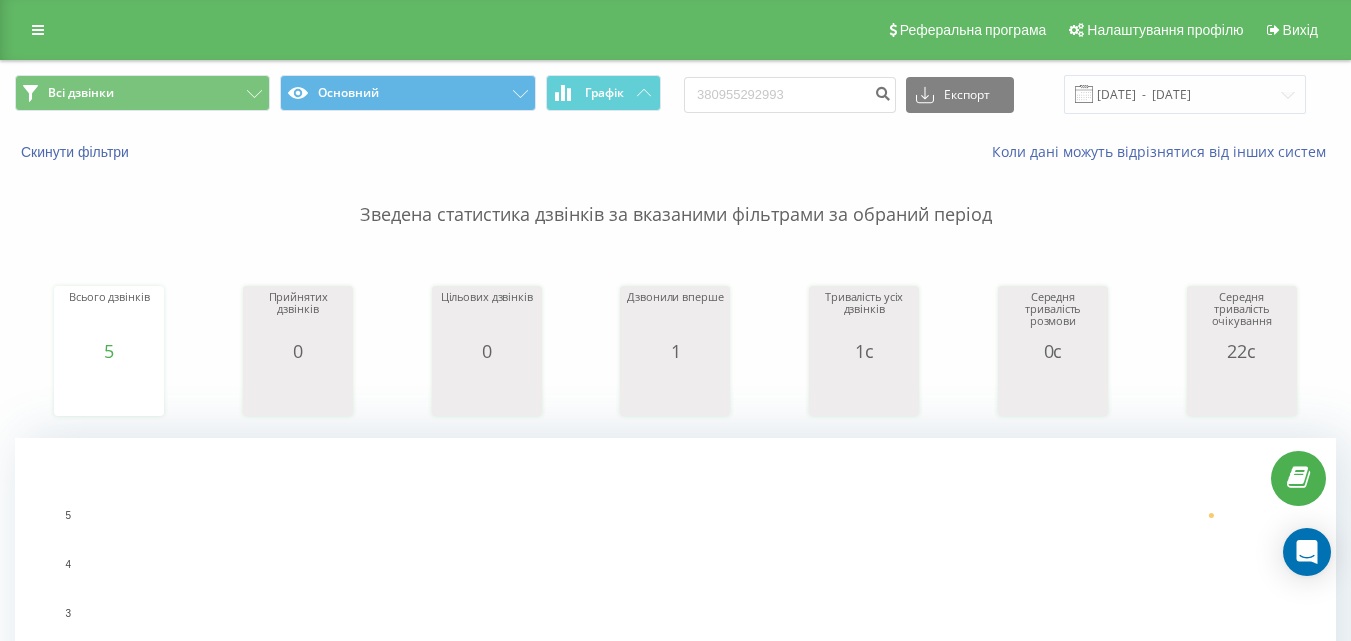 scroll, scrollTop: 691, scrollLeft: 0, axis: vertical 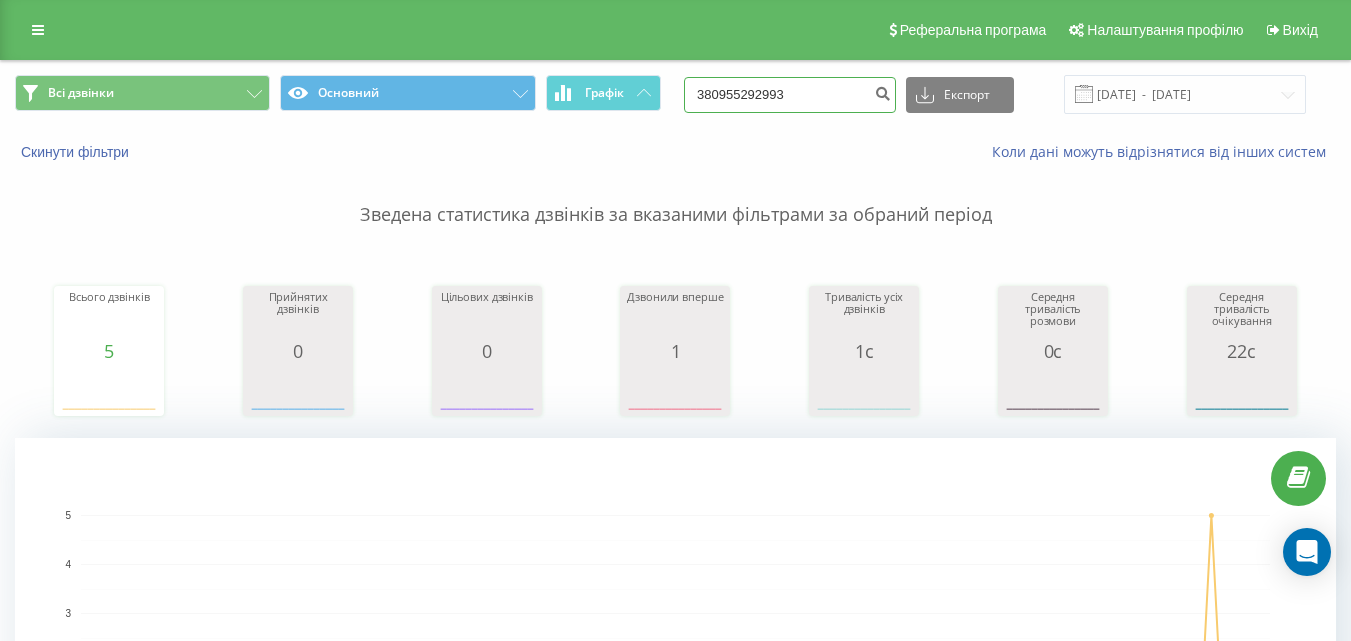click on "380955292993" at bounding box center (790, 95) 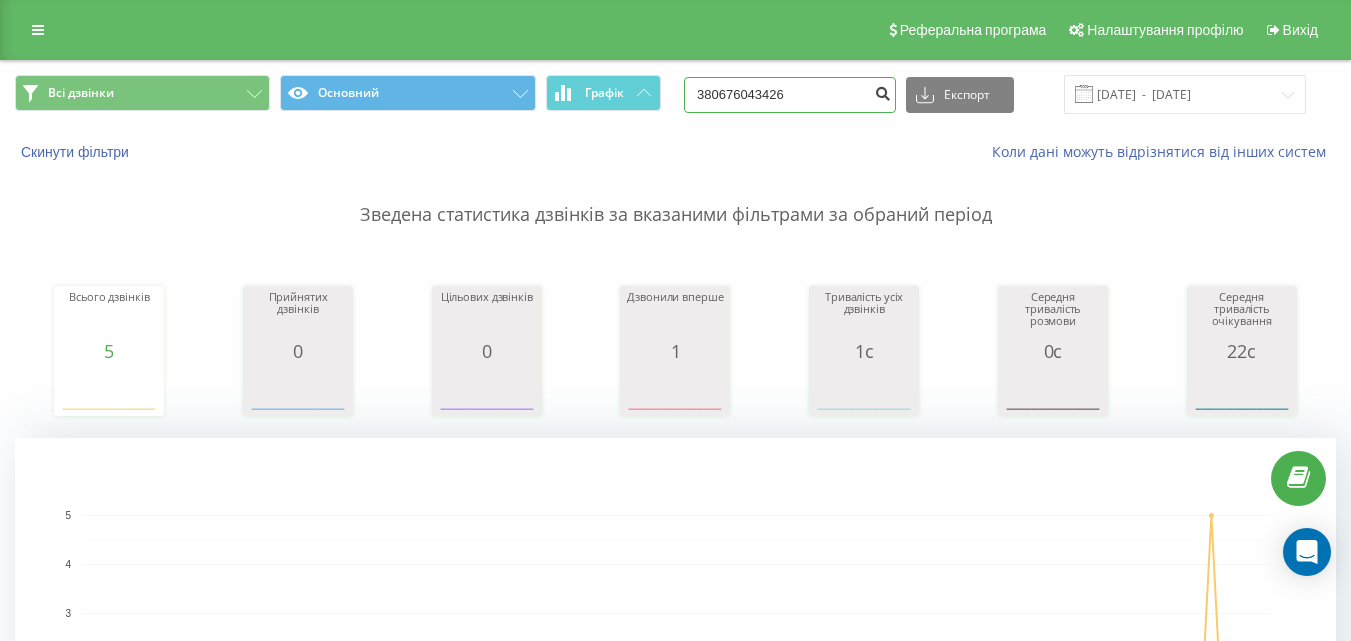 type on "380676043426" 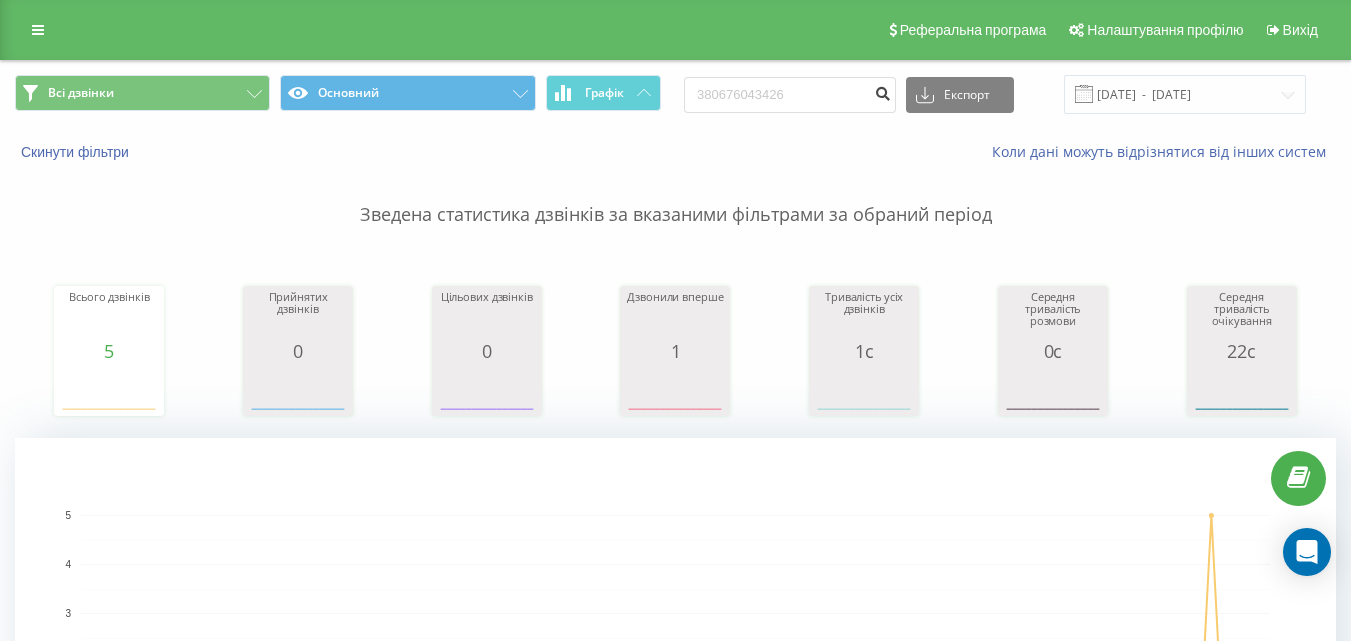 click at bounding box center [882, 95] 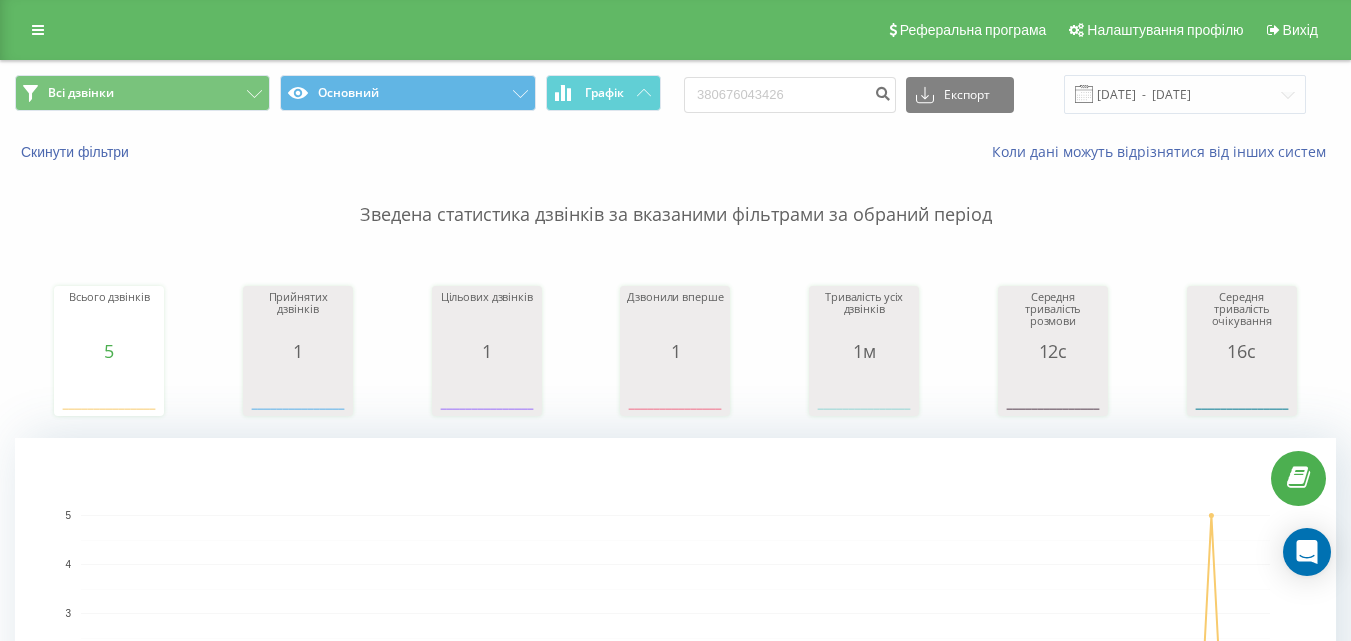scroll, scrollTop: 550, scrollLeft: 0, axis: vertical 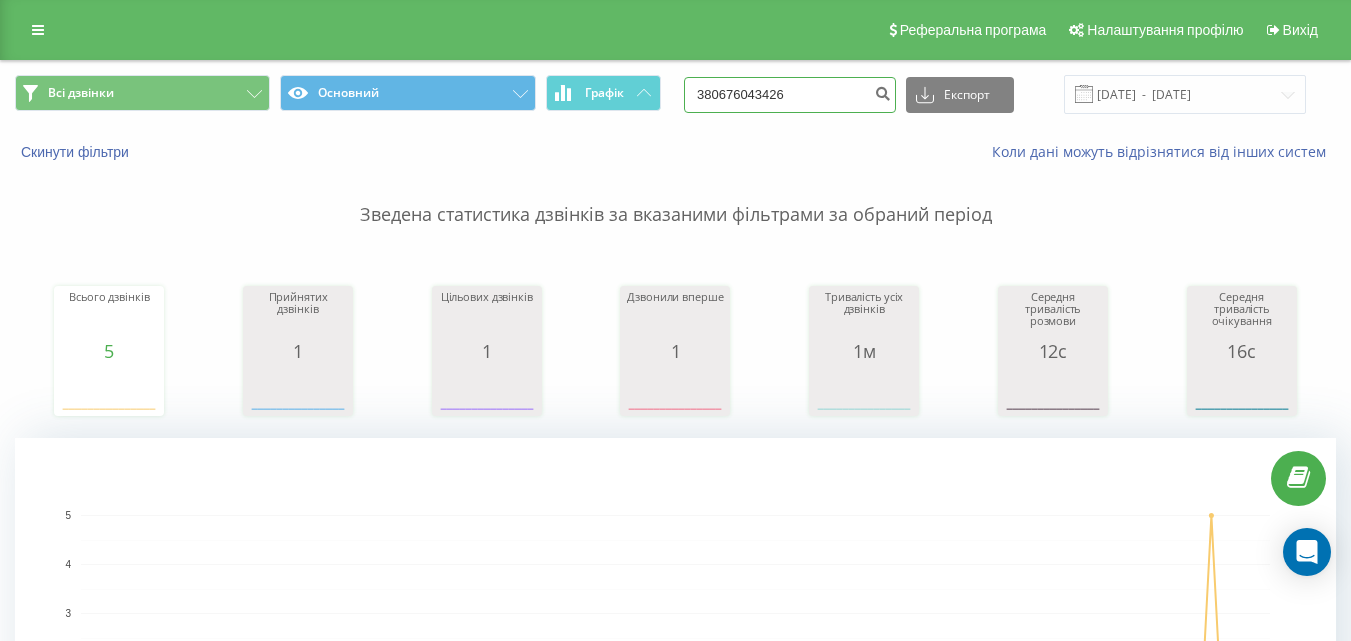 click on "380676043426" at bounding box center (790, 95) 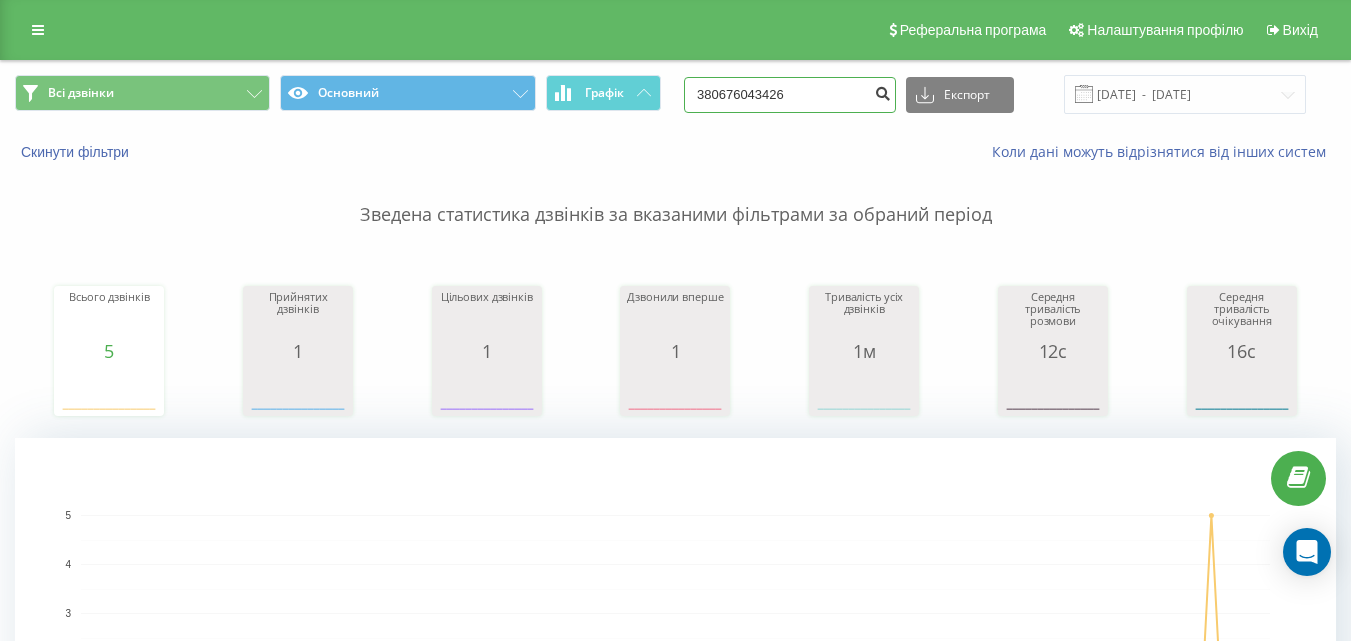 paste on "39730390" 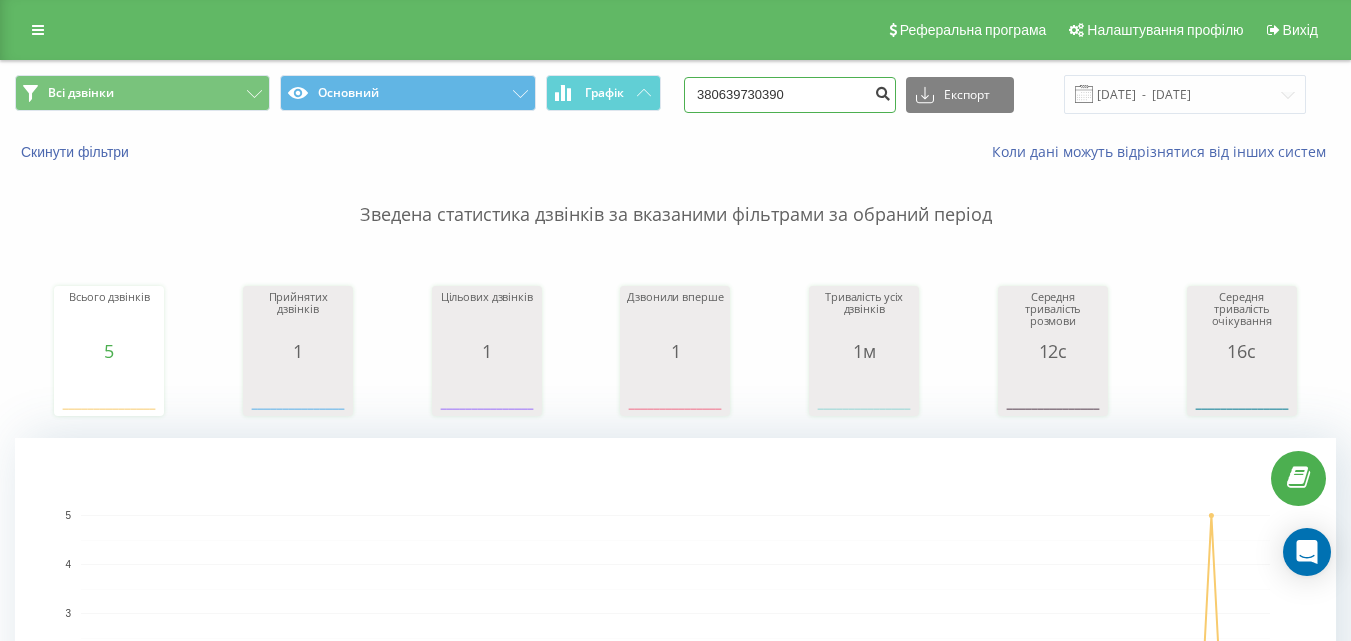 type on "380639730390" 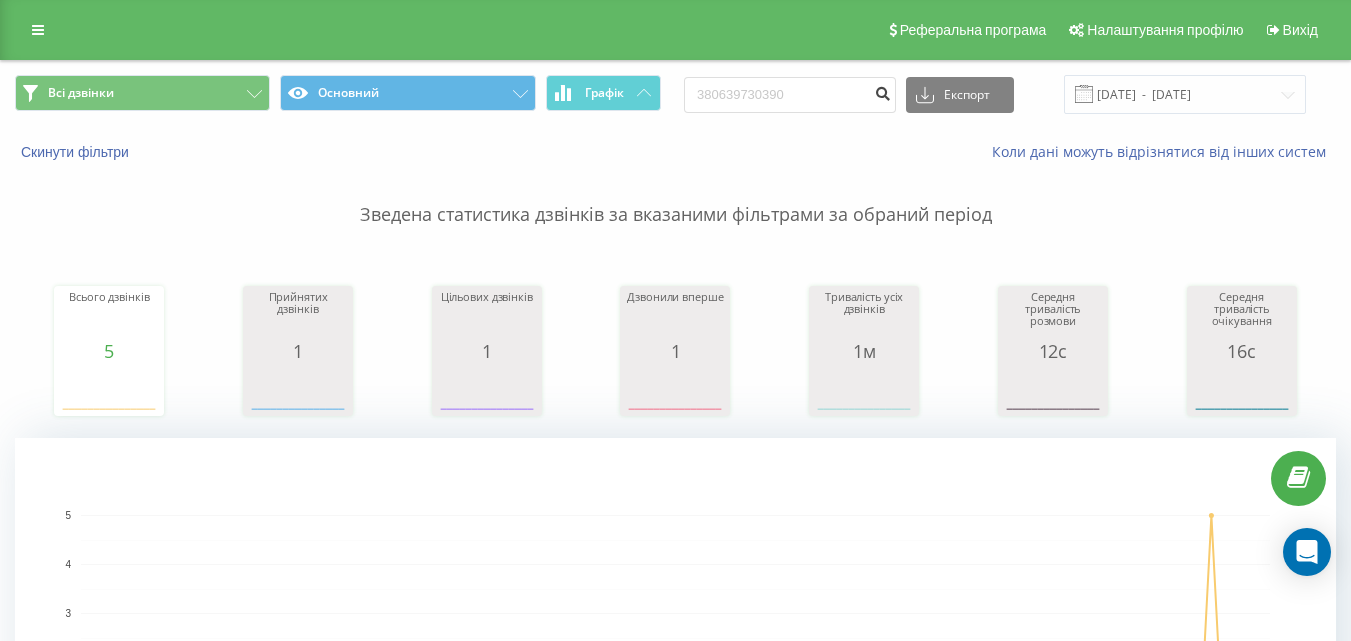 click at bounding box center (882, 91) 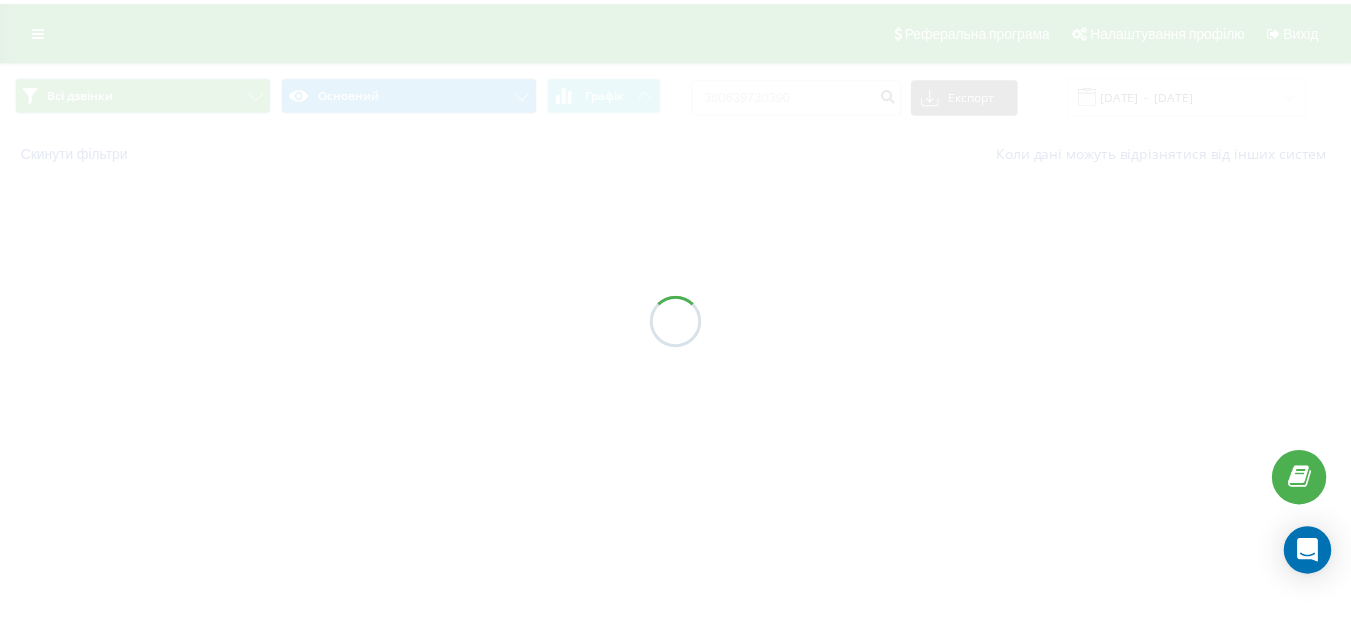 scroll, scrollTop: 0, scrollLeft: 0, axis: both 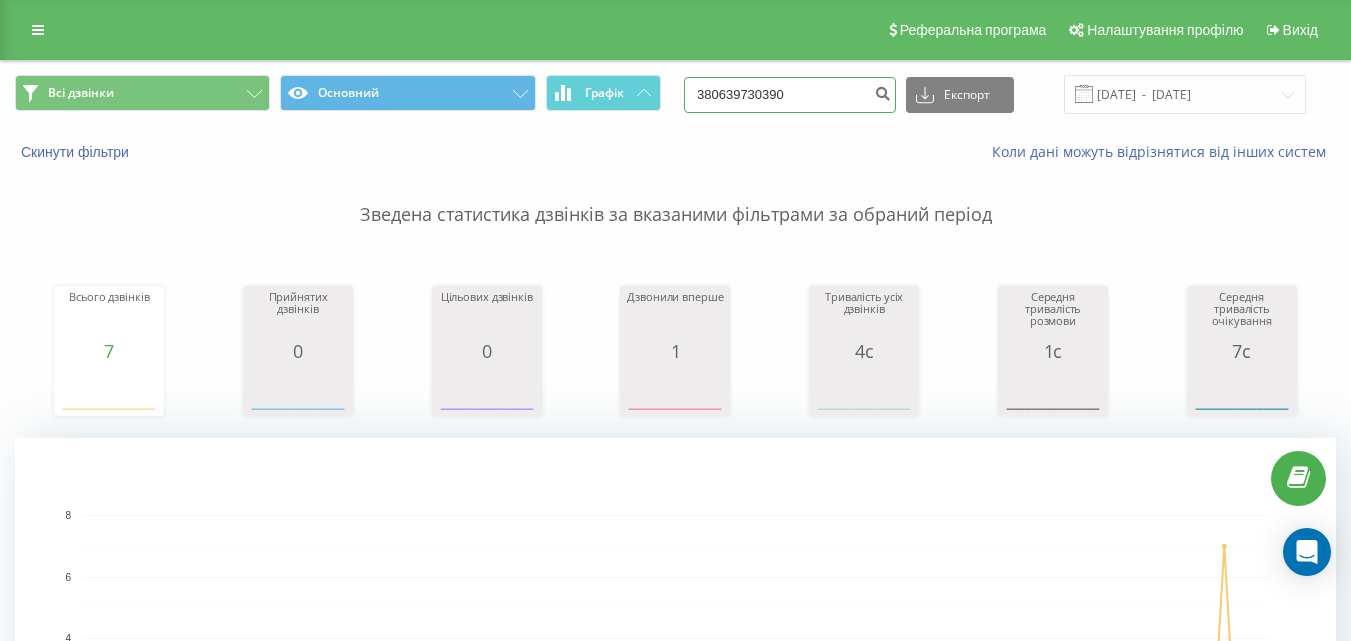 click on "380639730390" at bounding box center (790, 95) 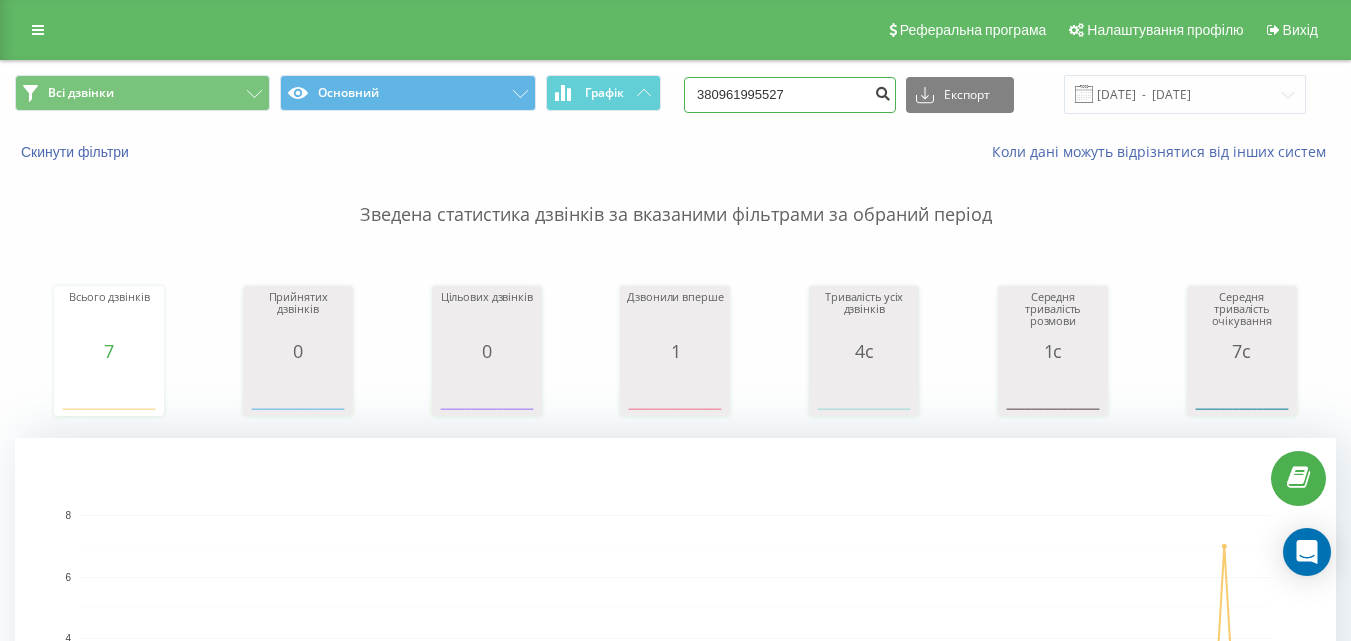 type on "380961995527" 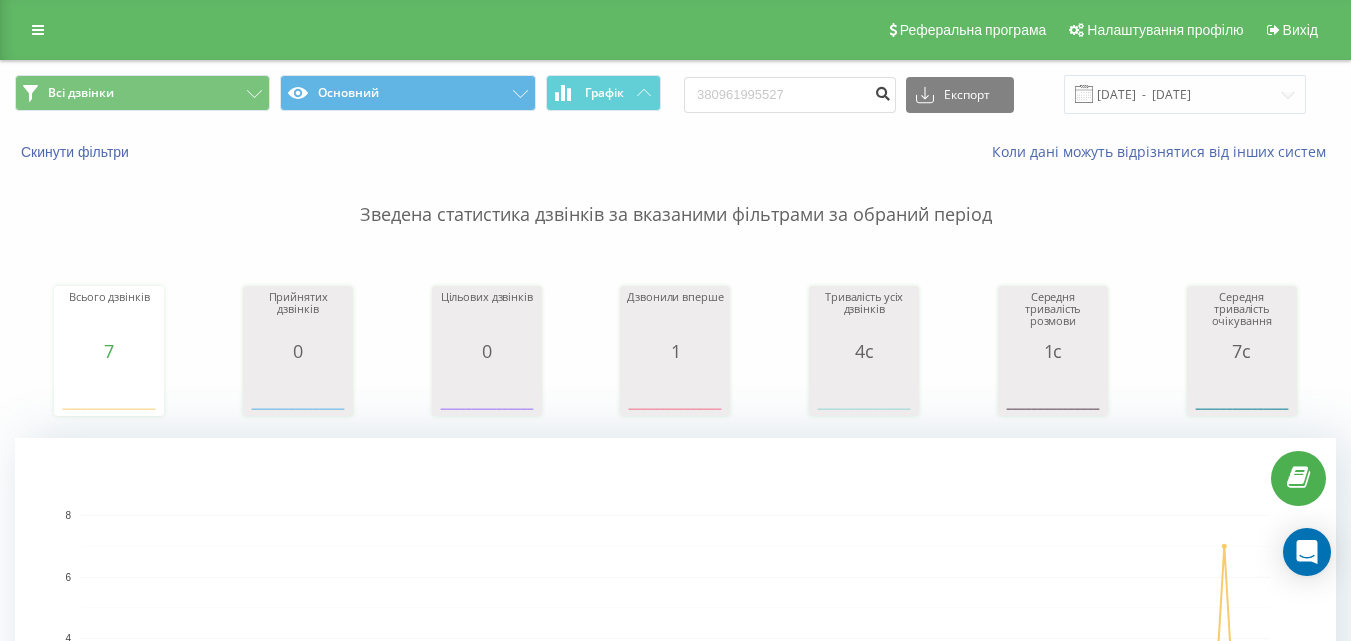 click at bounding box center [882, 91] 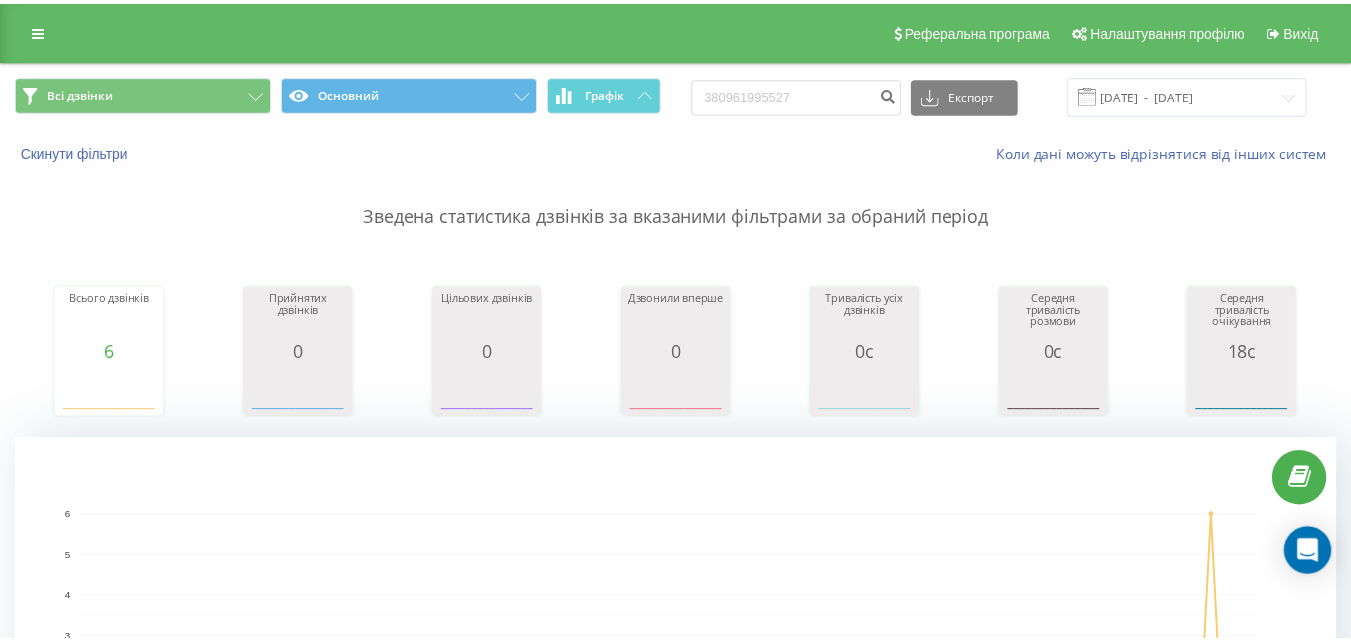 scroll, scrollTop: 500, scrollLeft: 0, axis: vertical 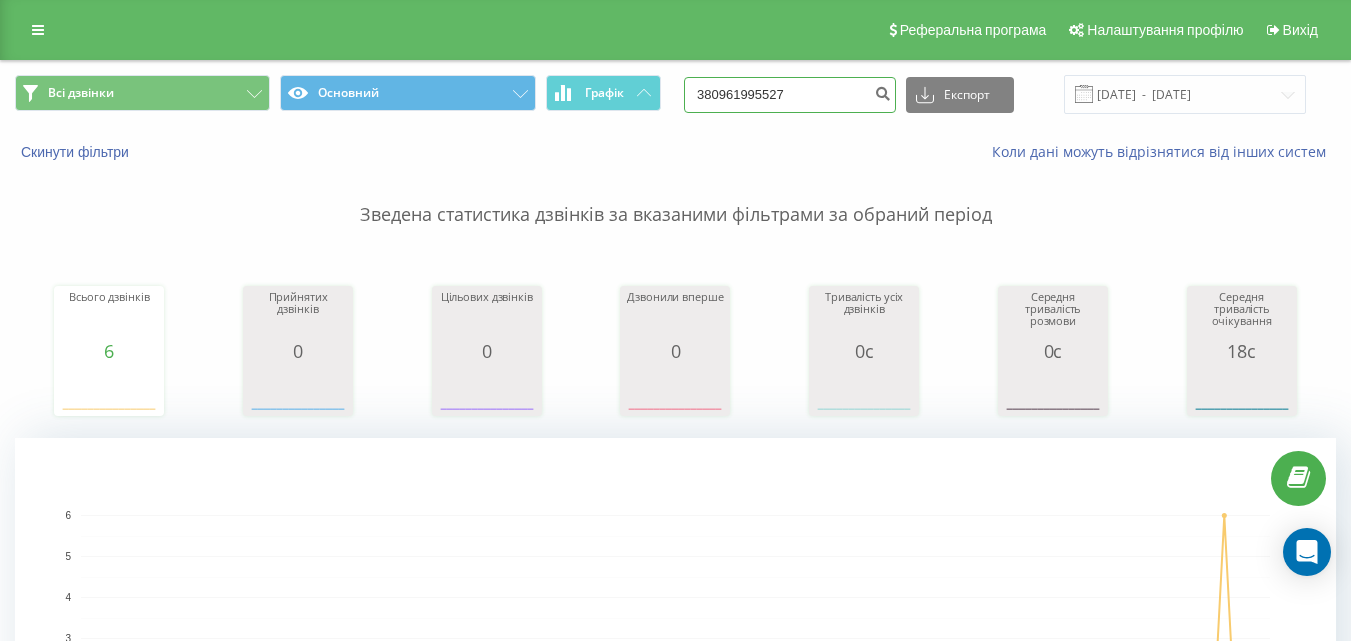 click on "380961995527" at bounding box center [790, 95] 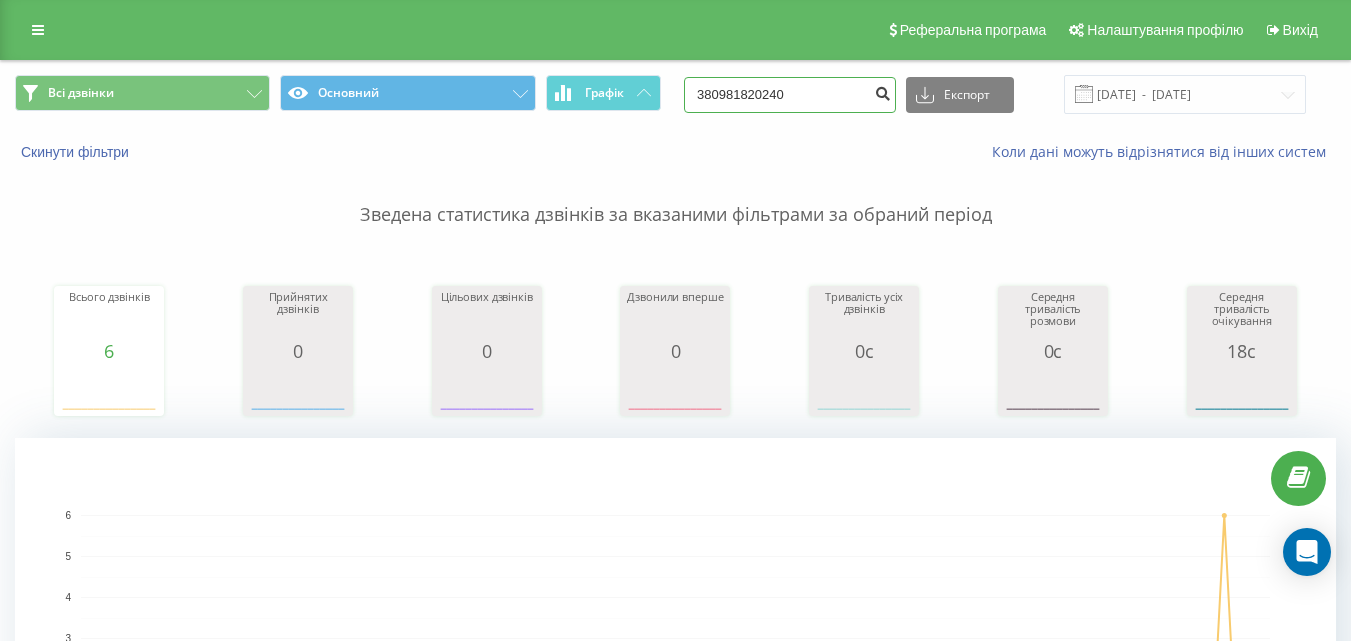 type on "380981820240" 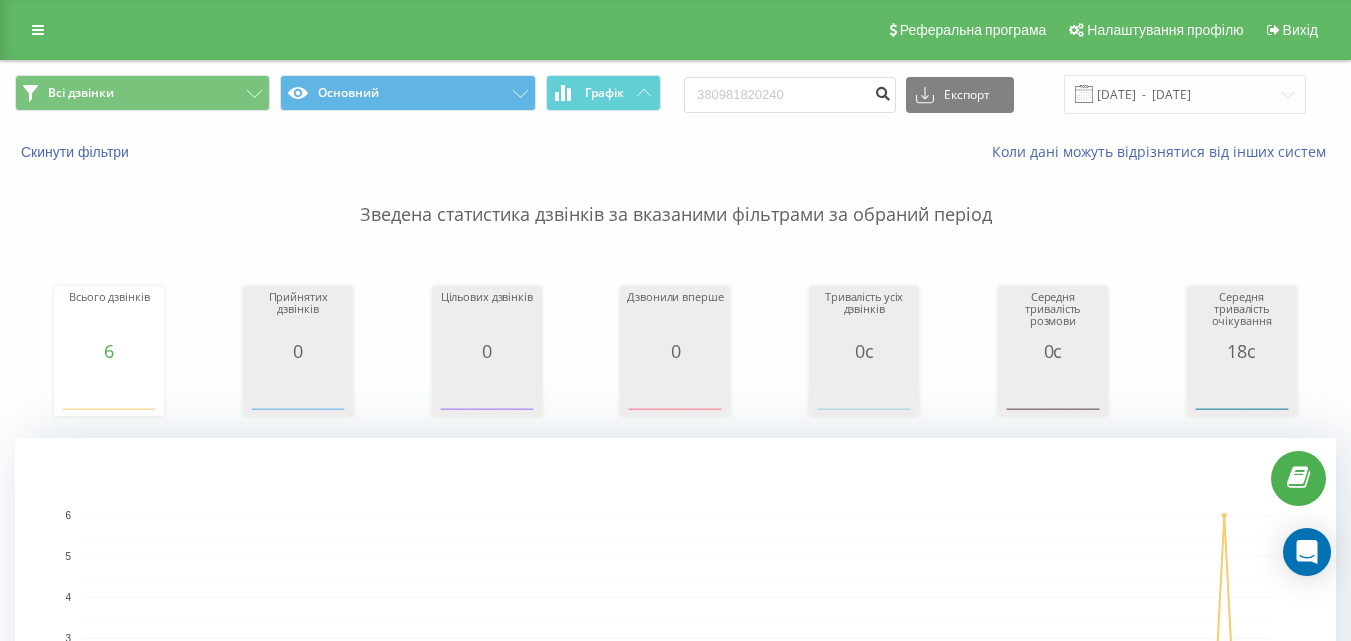 click at bounding box center [882, 91] 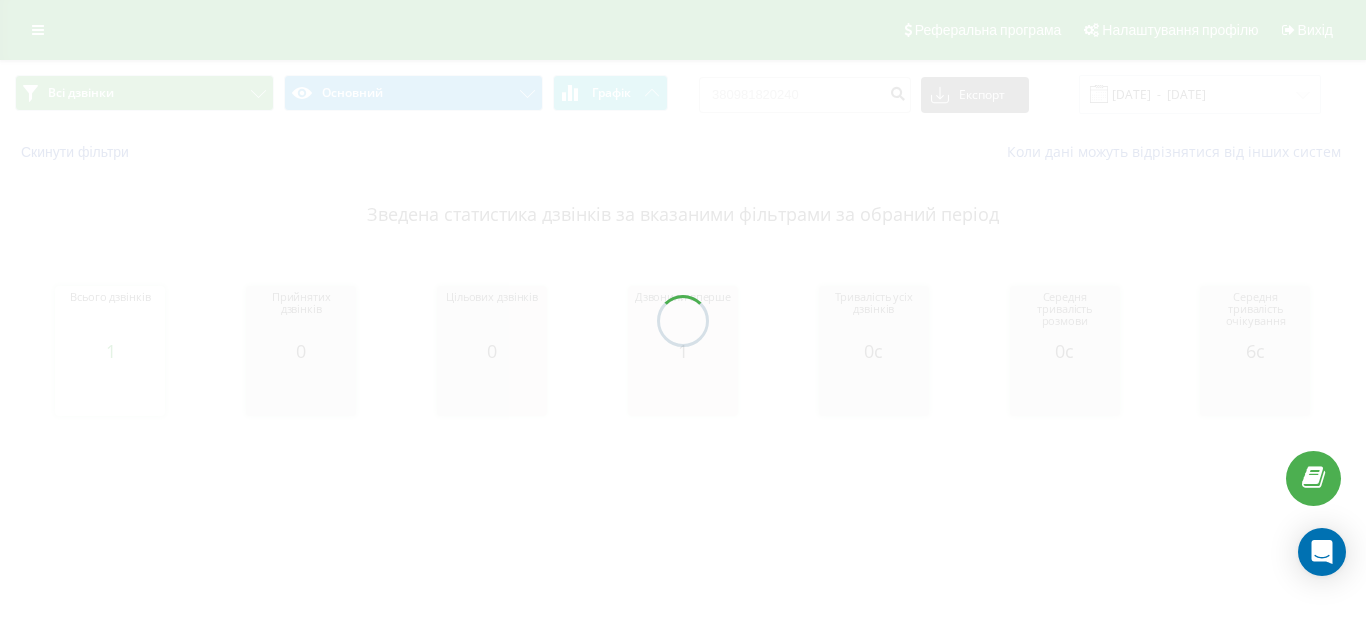 scroll, scrollTop: 0, scrollLeft: 0, axis: both 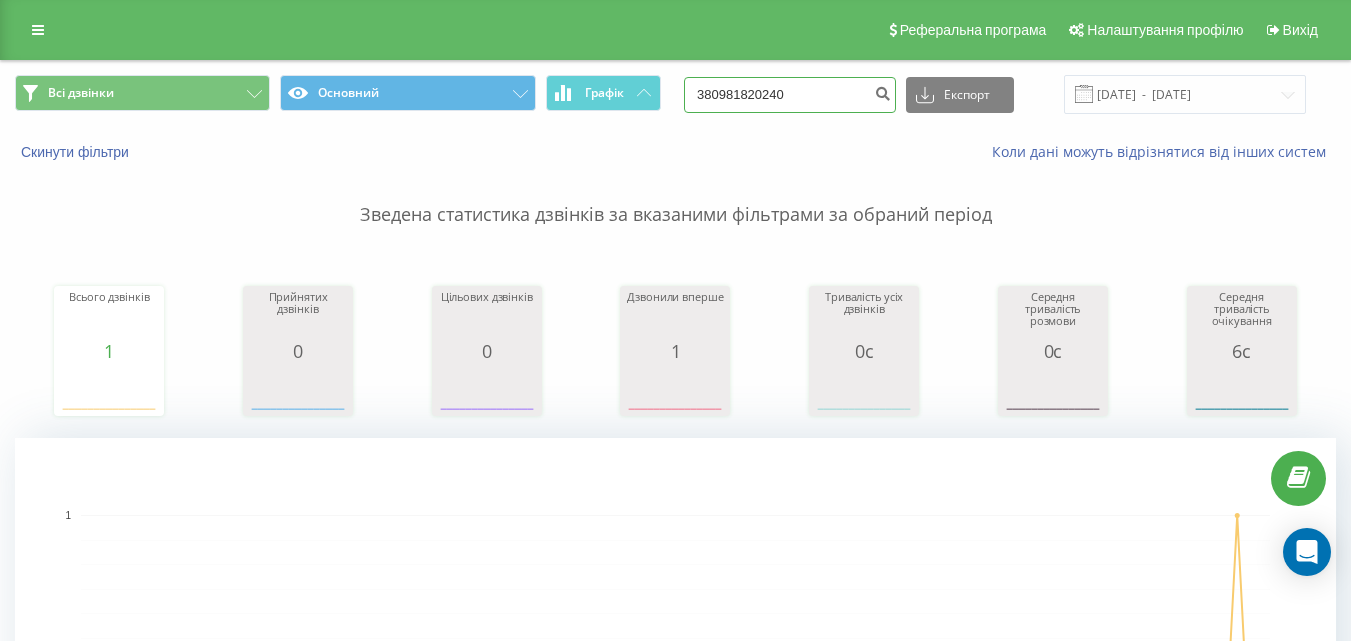 click on "380981820240" at bounding box center [790, 95] 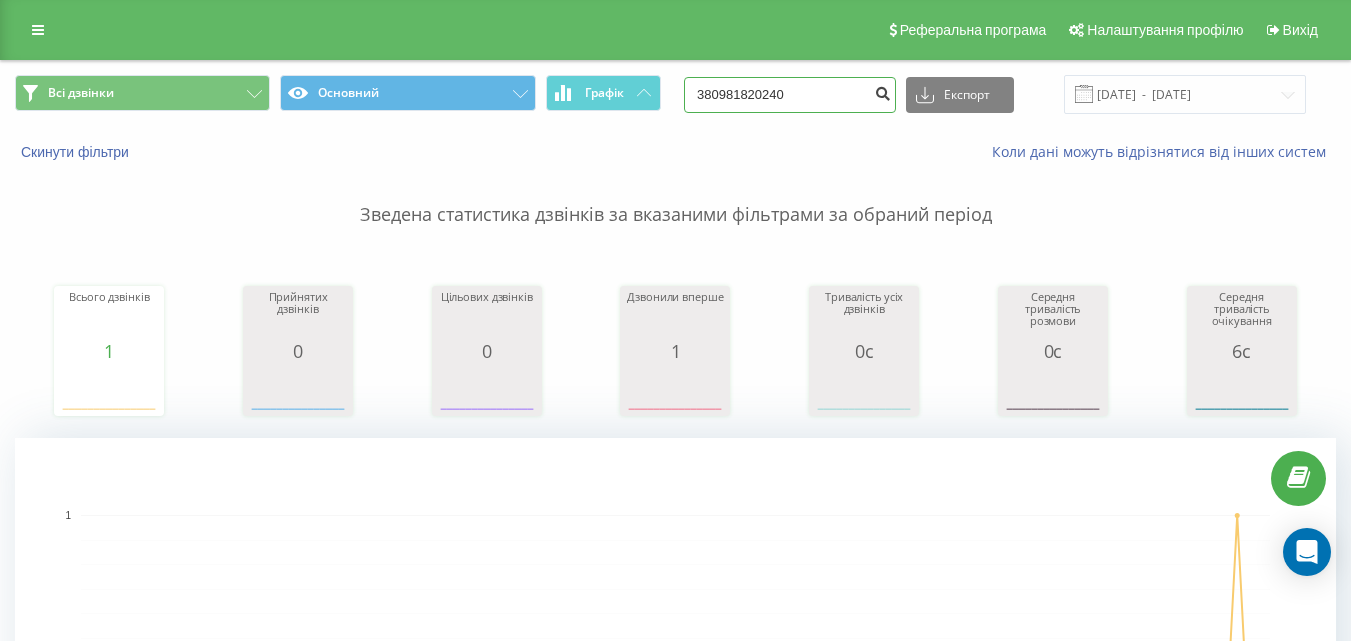 paste on "684166961" 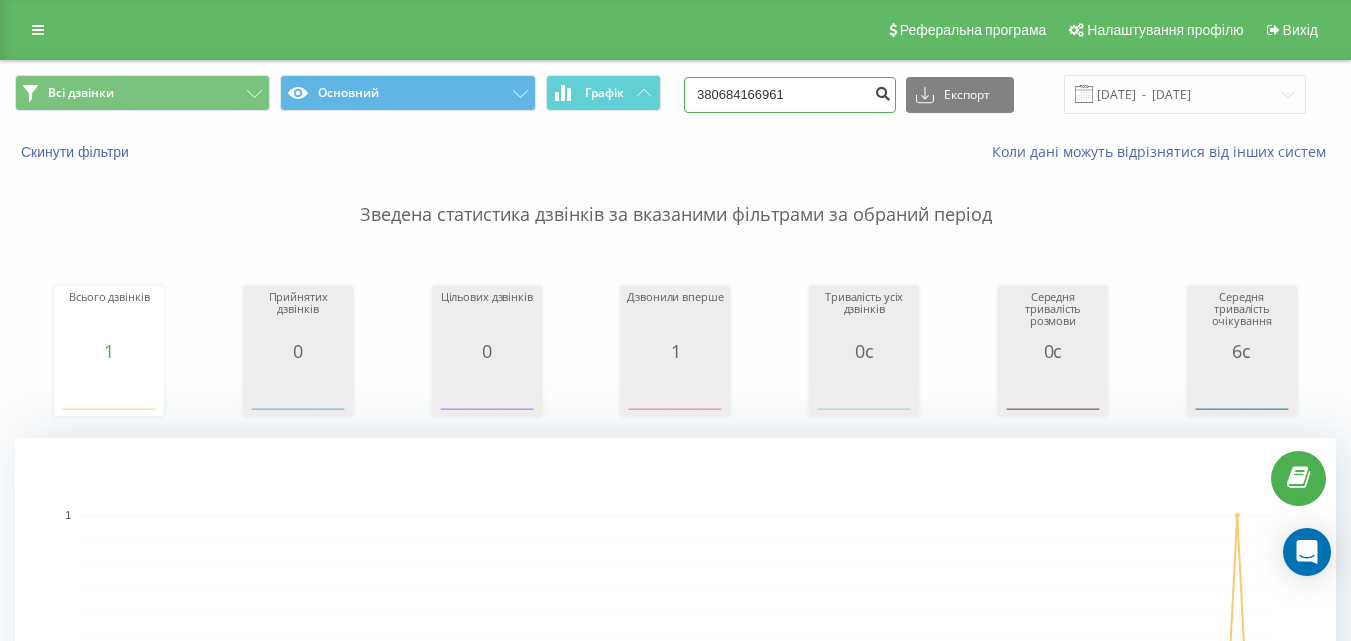 type on "380684166961" 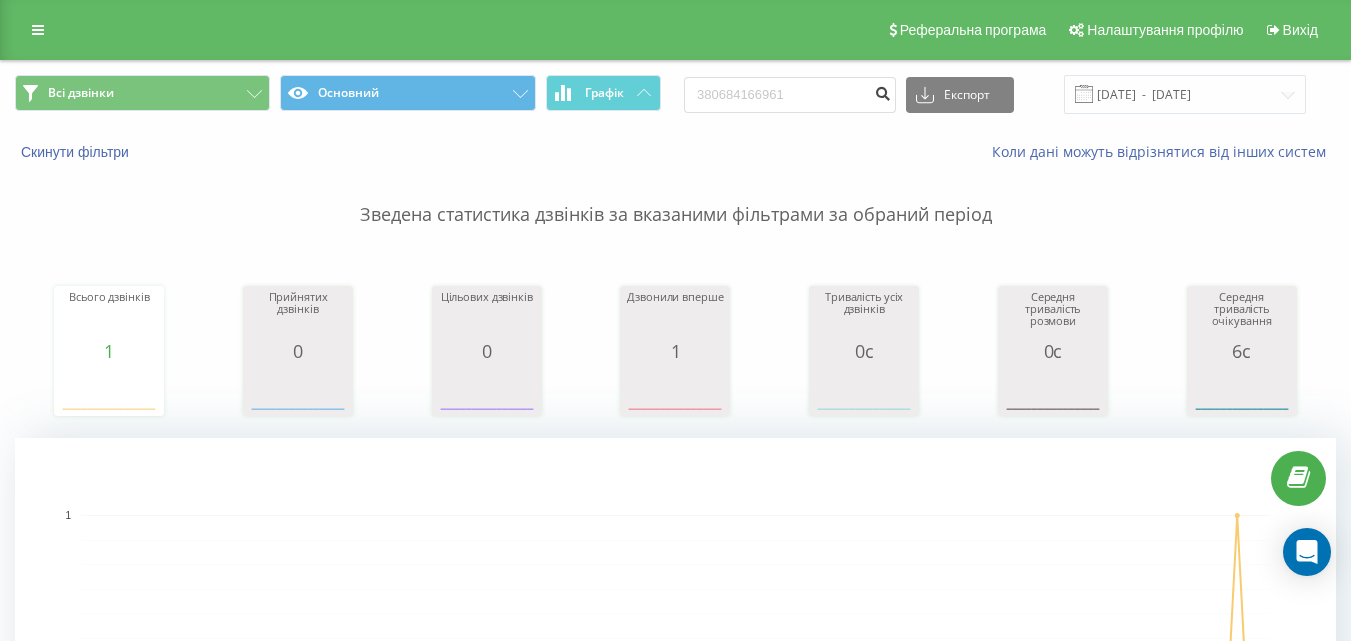 click at bounding box center [882, 91] 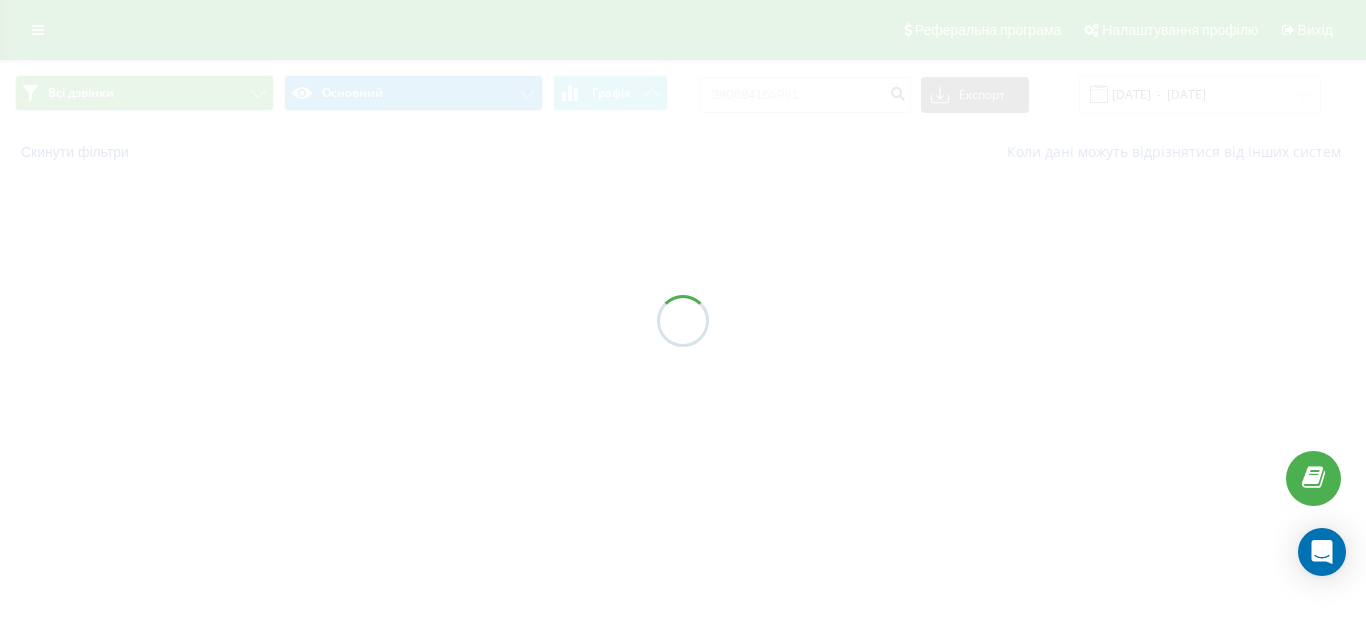 scroll, scrollTop: 0, scrollLeft: 0, axis: both 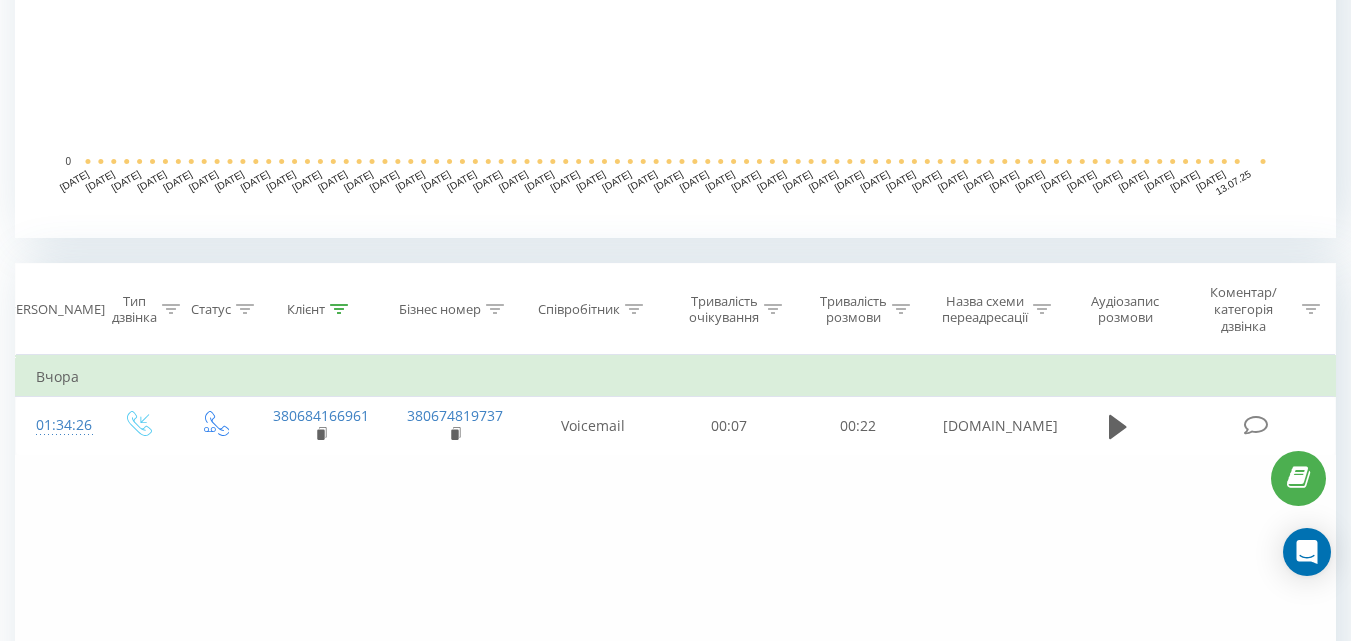 click on "Фільтрувати за умовою Дорівнює Введіть значення Скасувати OK Фільтрувати за умовою Дорівнює Введіть значення Скасувати OK Фільтрувати за умовою Містить Скасувати OK Фільтрувати за умовою Містить Скасувати OK Фільтрувати за умовою Містить Скасувати OK Фільтрувати за умовою Дорівнює Скасувати OK Фільтрувати за умовою Дорівнює Скасувати OK Фільтрувати за умовою Містить Скасувати OK Фільтрувати за умовою Дорівнює Введіть значення Скасувати OK Вчора  01:34:26         380684166961 380674819737 Voicemail 00:07 00:22 [DOMAIN_NAME]" at bounding box center (675, 580) 